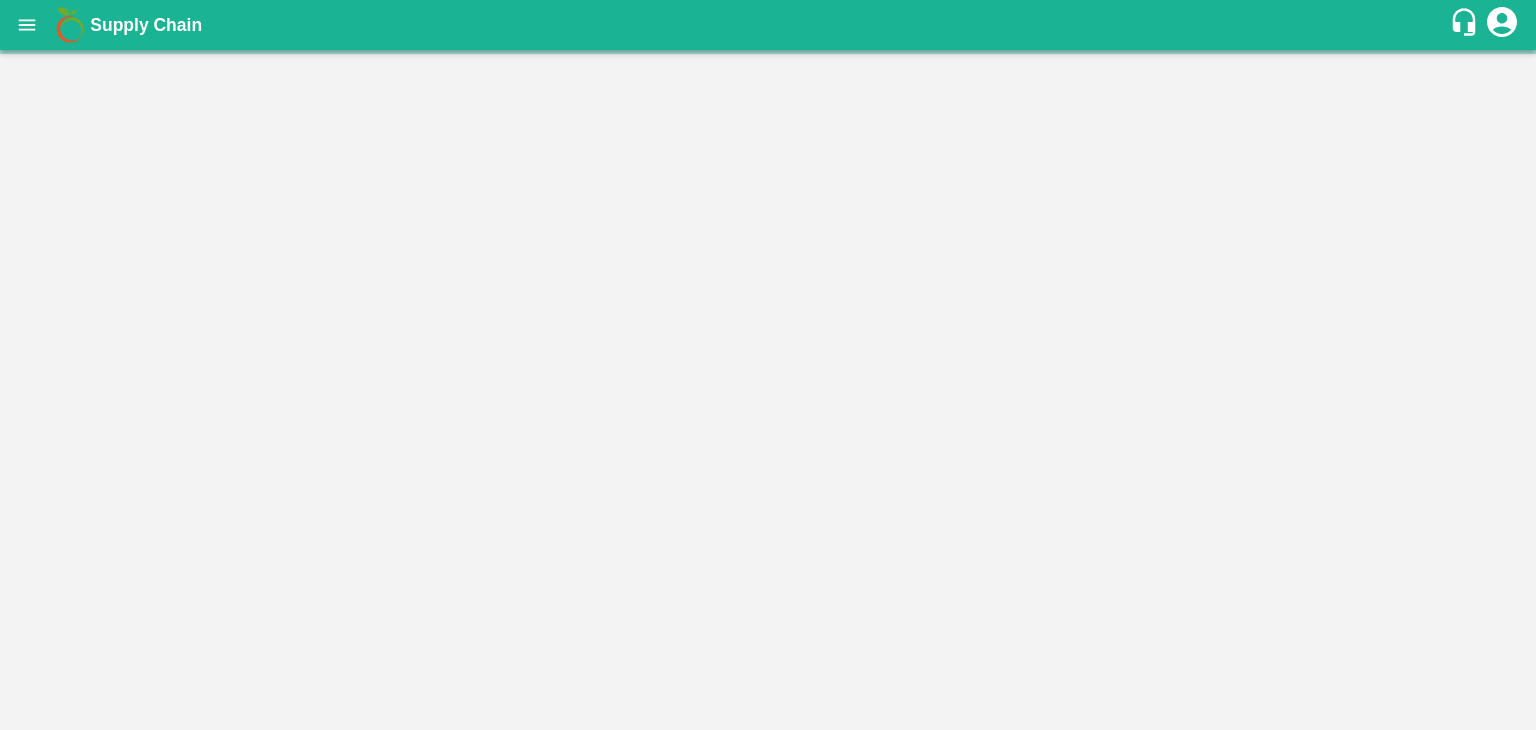 scroll, scrollTop: 0, scrollLeft: 0, axis: both 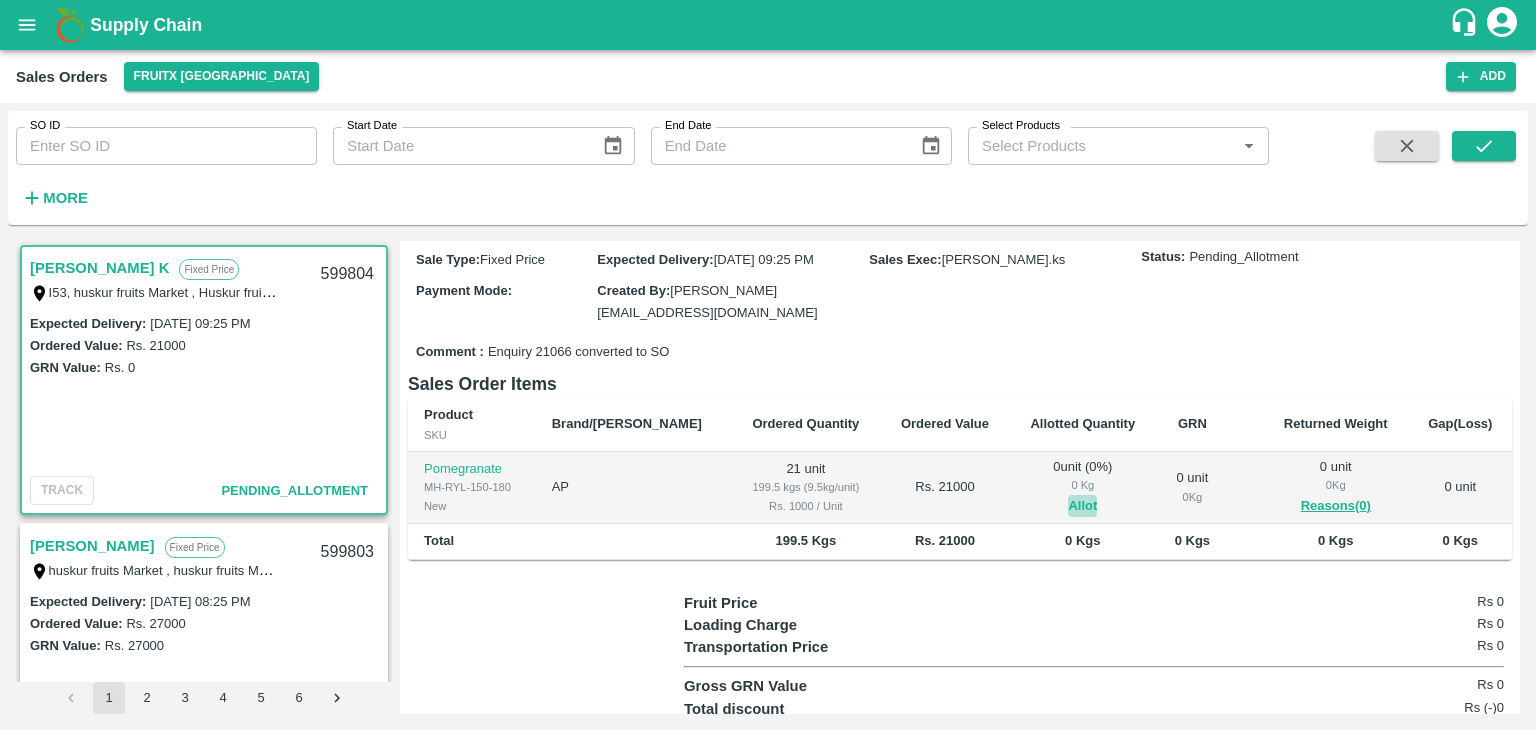 click on "Allot" at bounding box center [1082, 506] 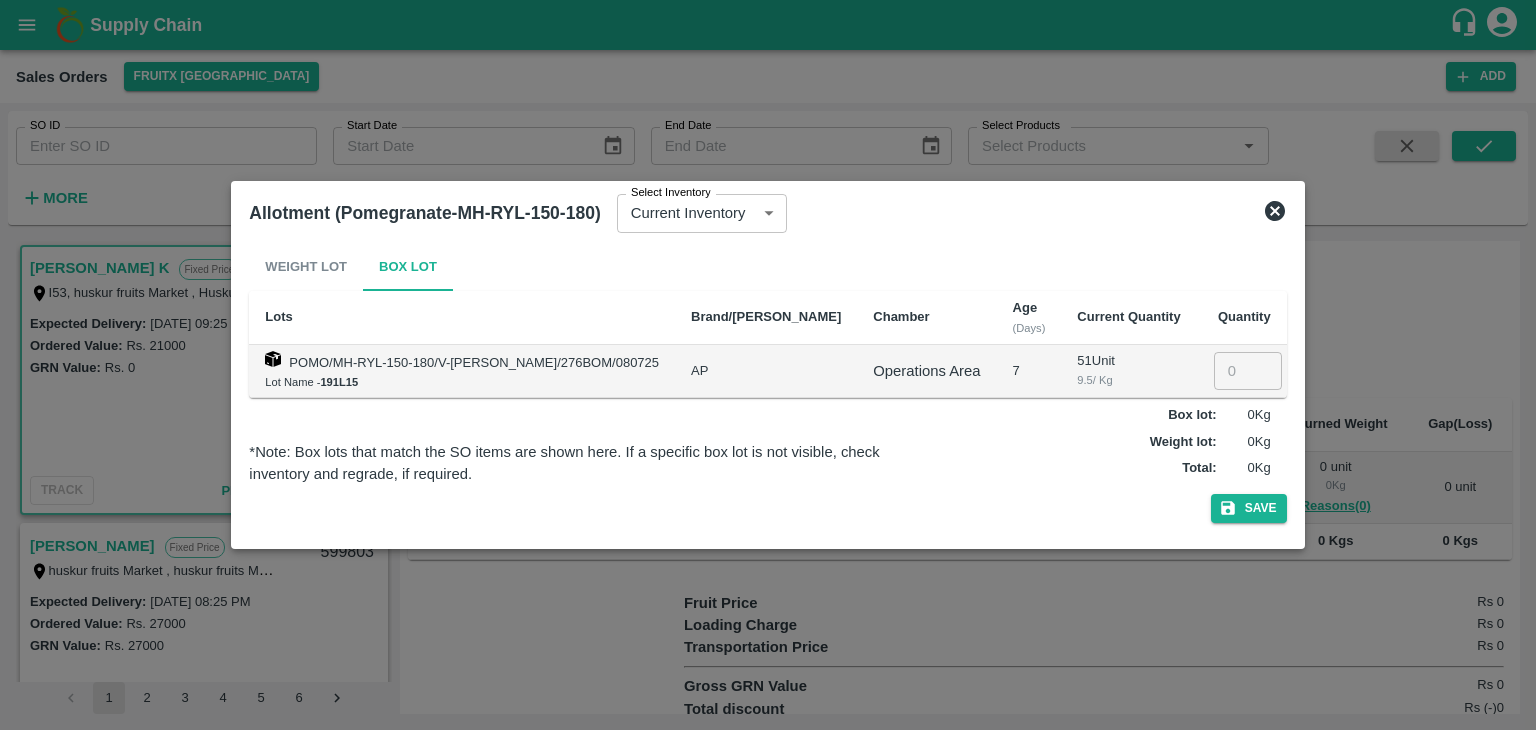 click at bounding box center [768, 365] 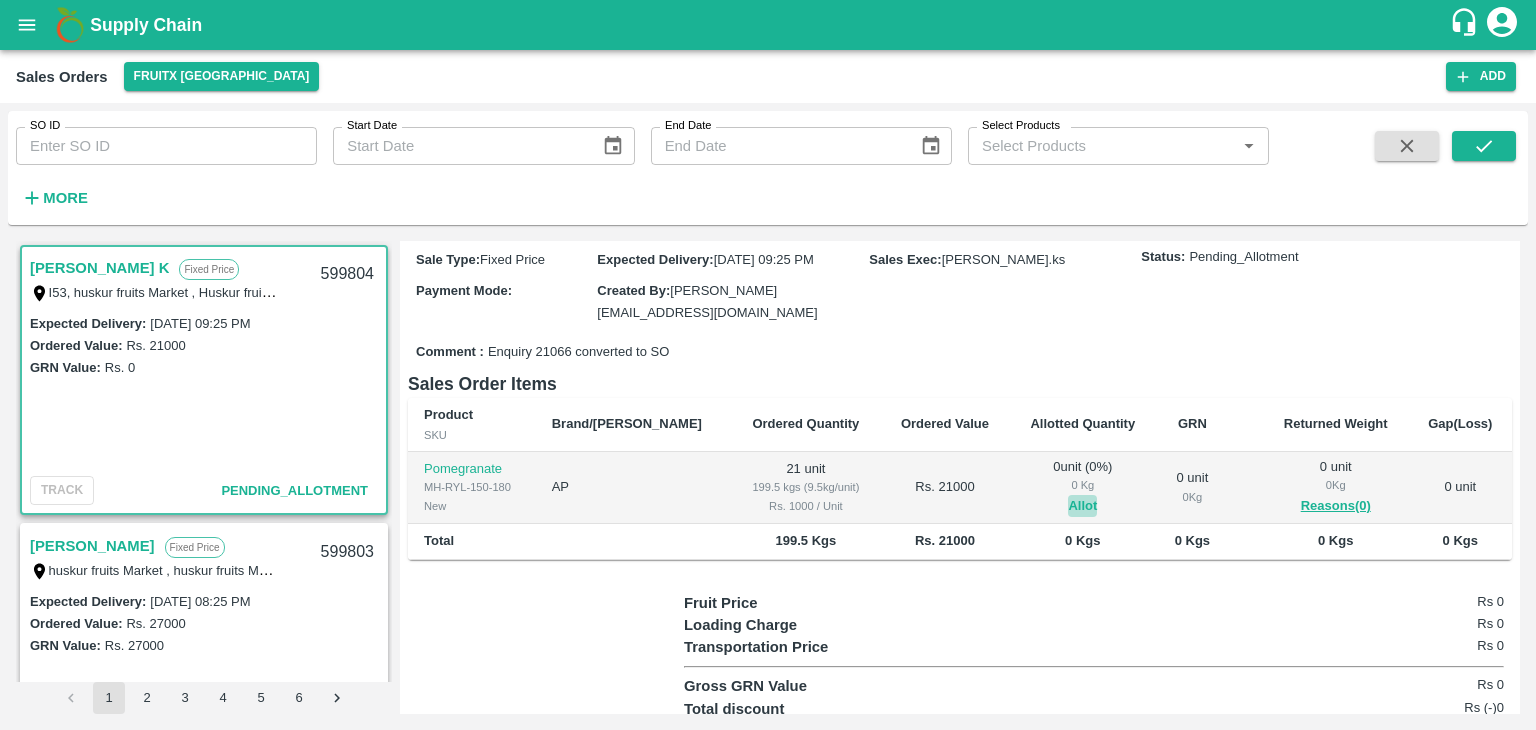 click on "Allot" at bounding box center (1082, 506) 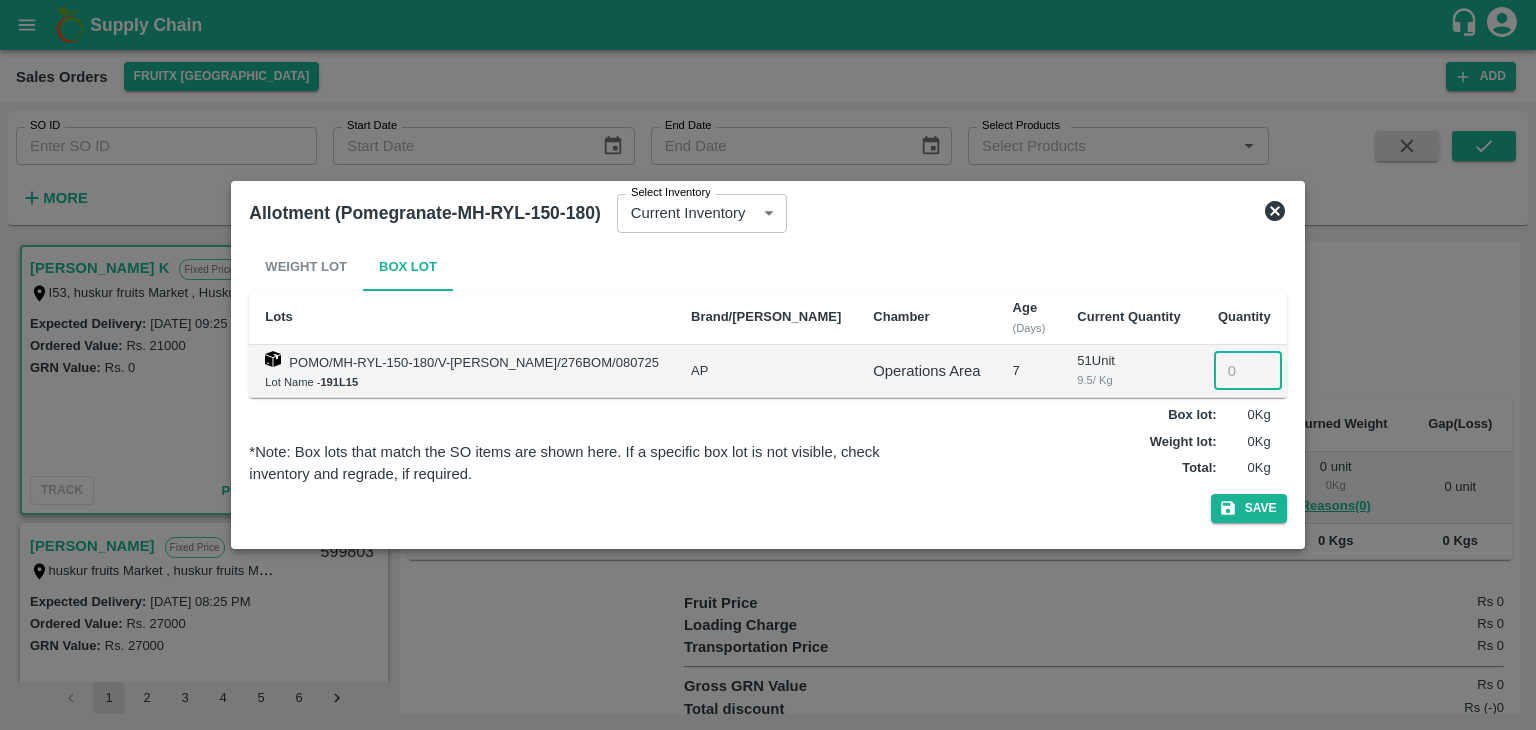 click at bounding box center (1248, 371) 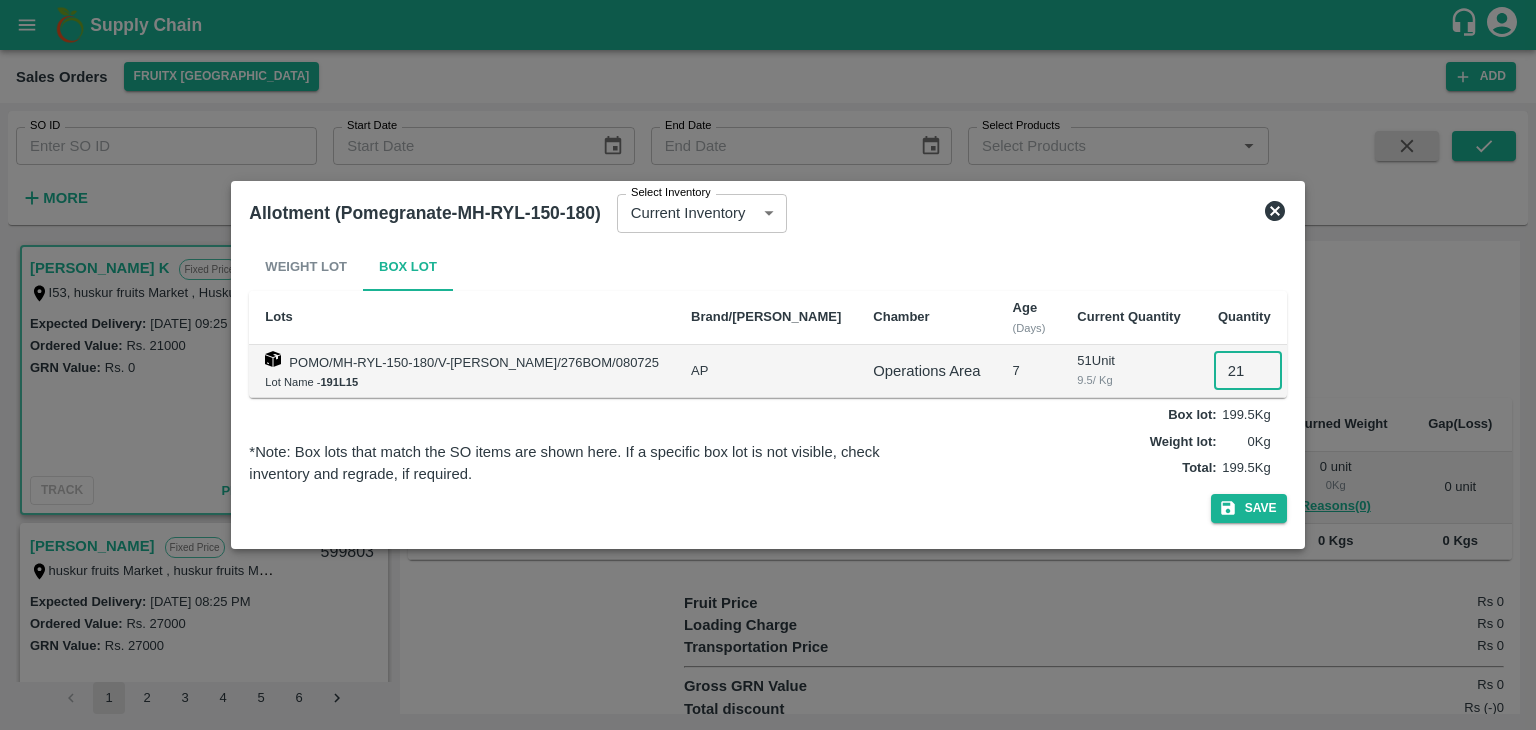 type on "21" 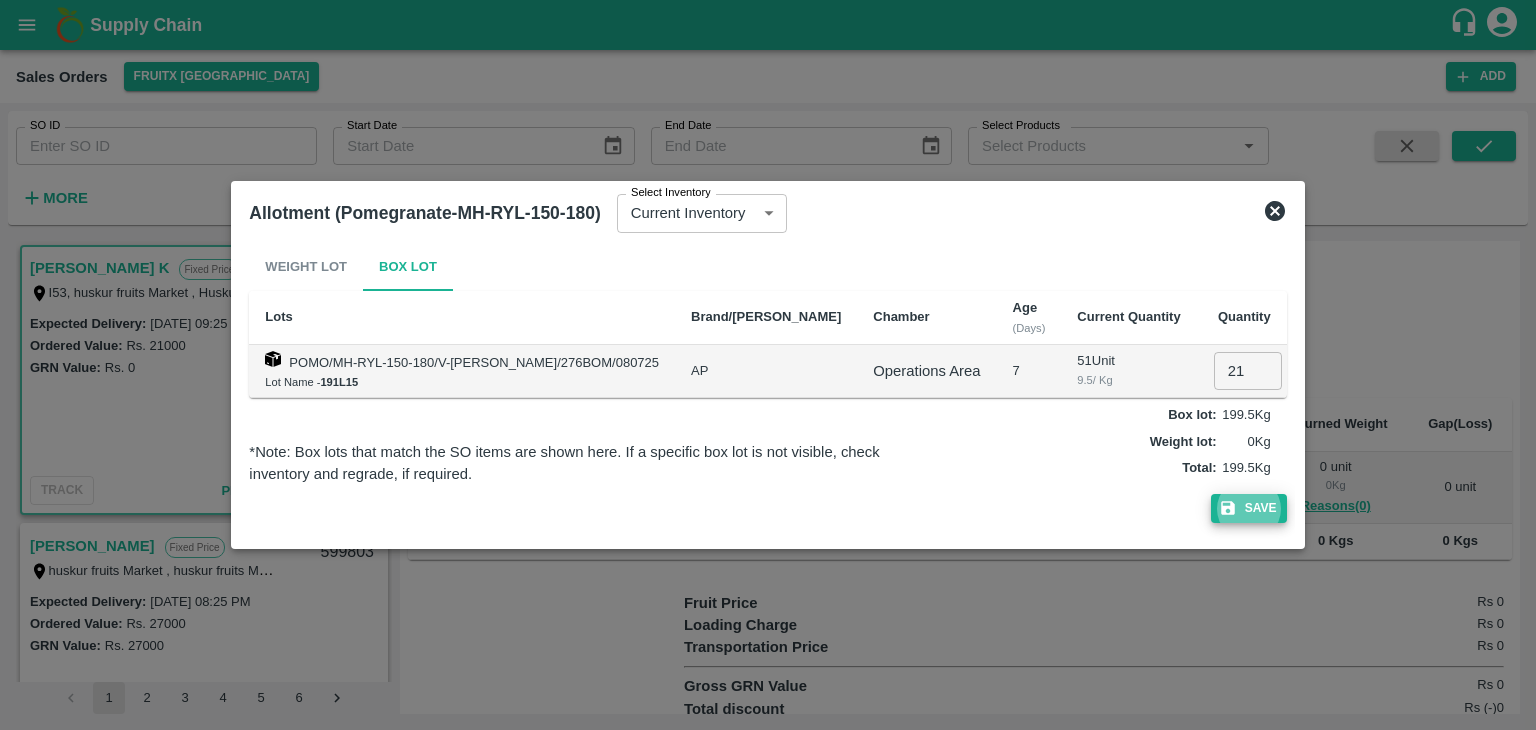 type 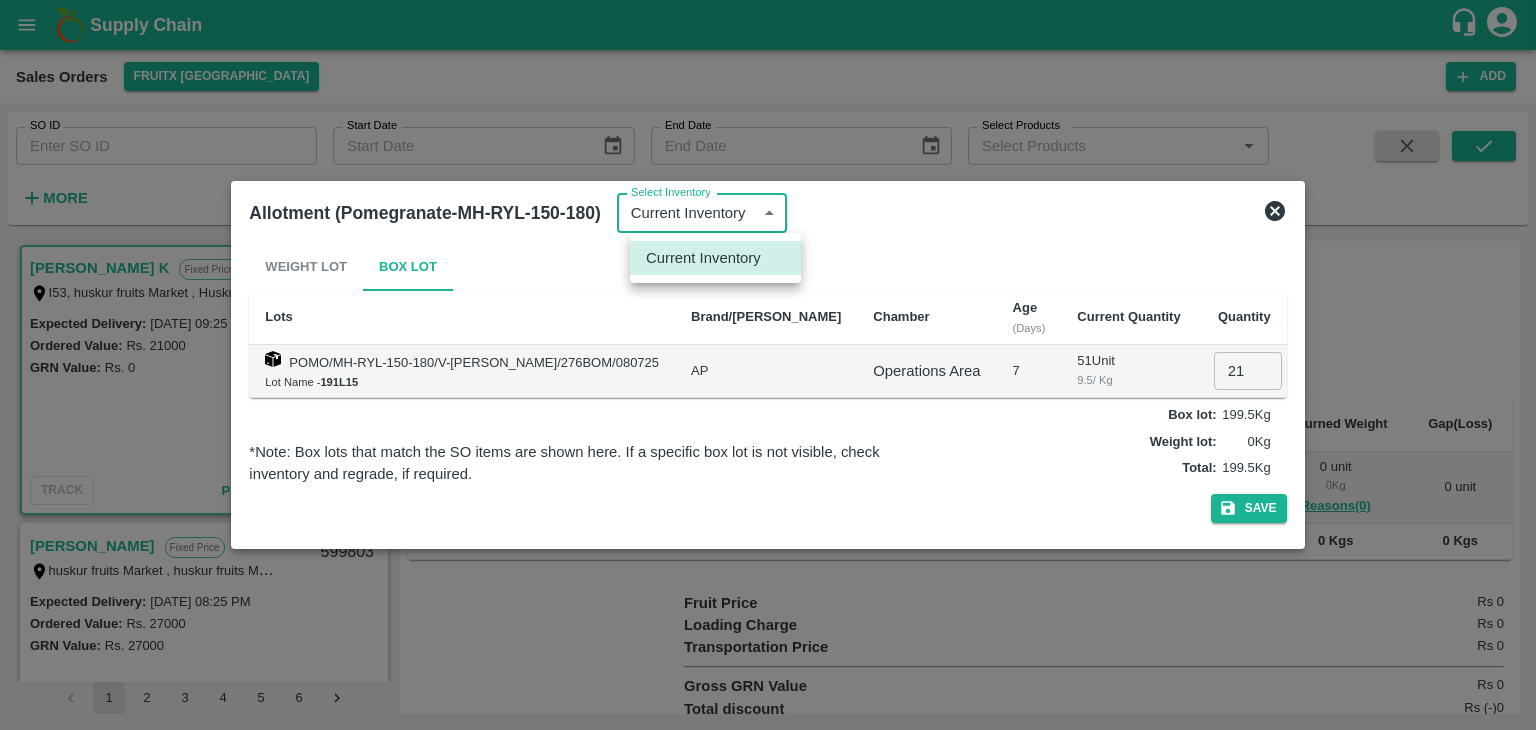 type 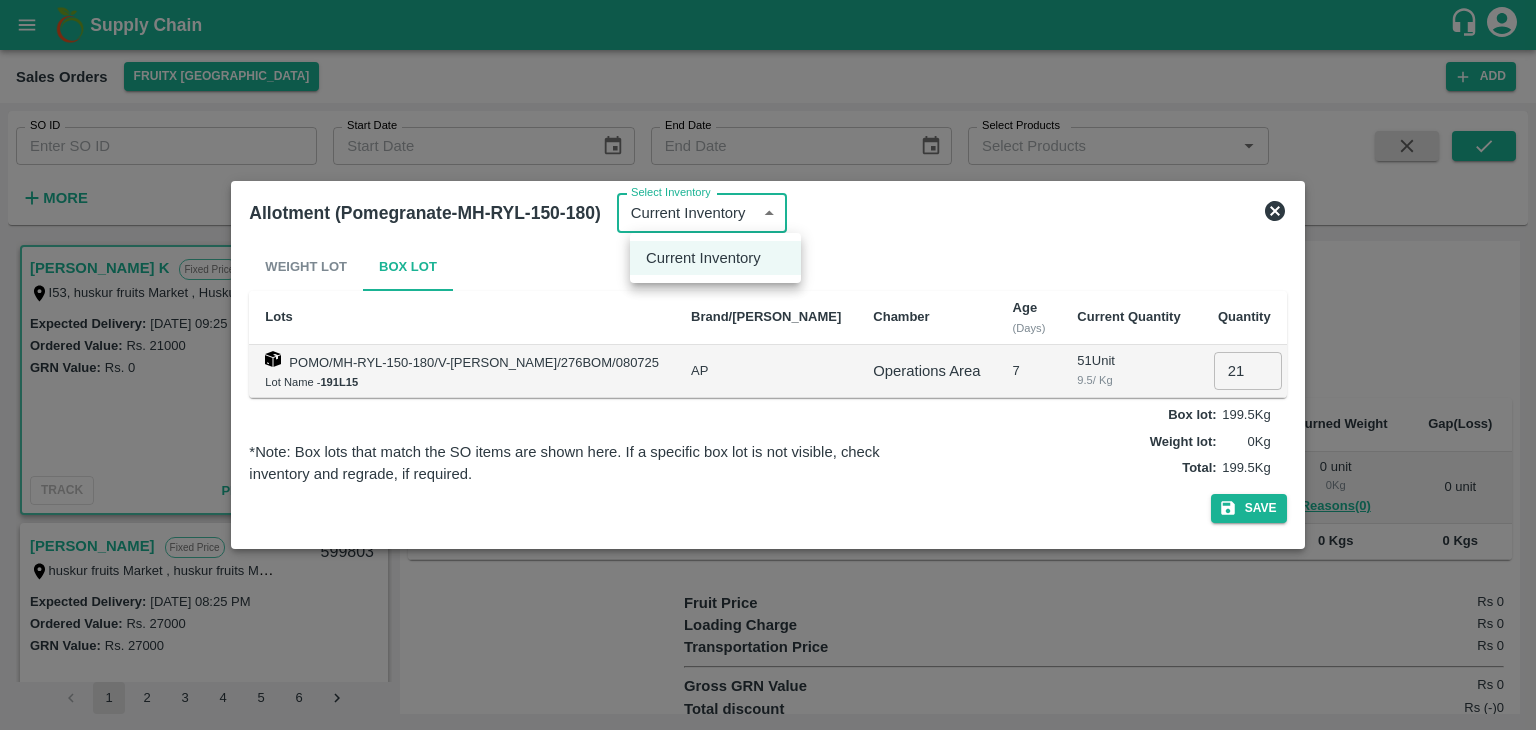 click at bounding box center (768, 365) 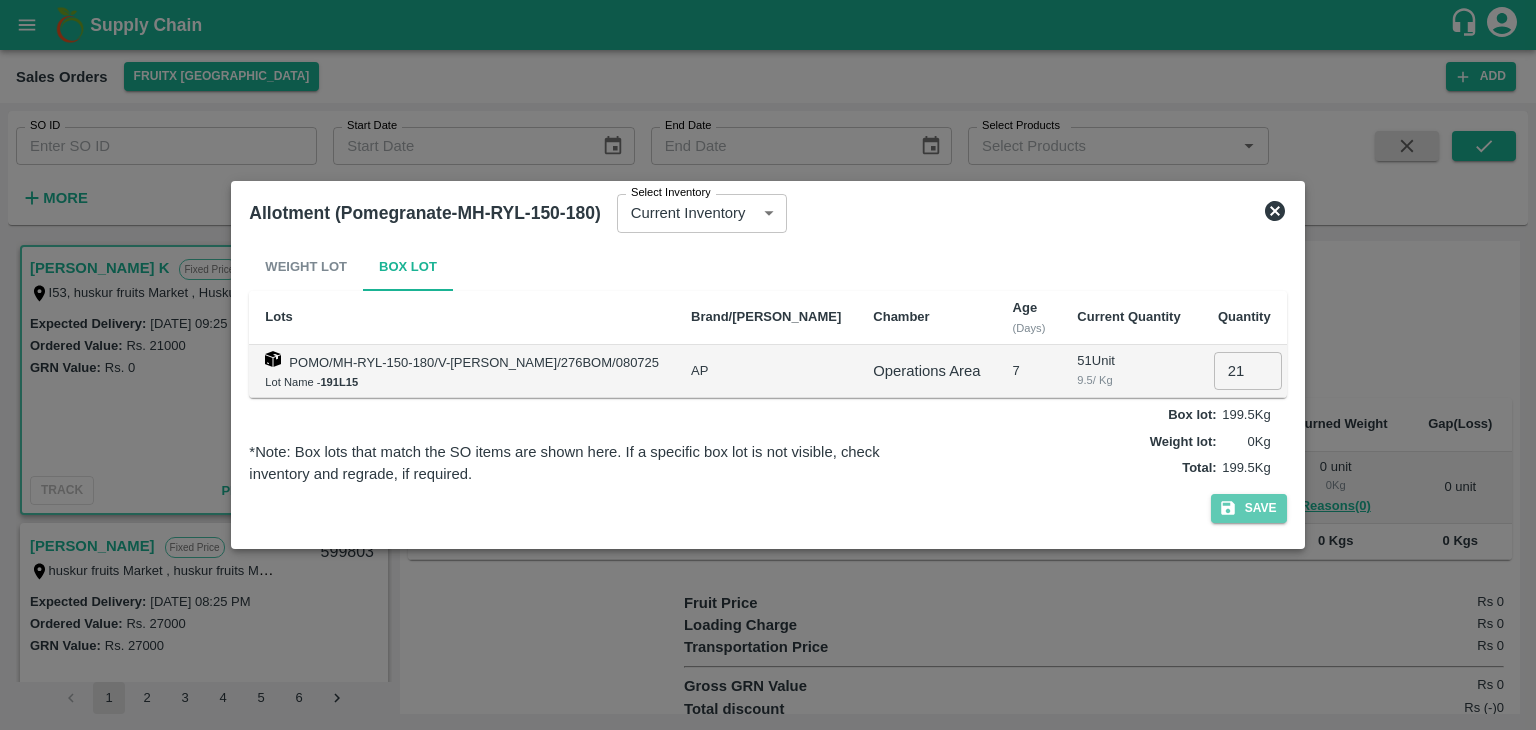 click on "Save" at bounding box center (1249, 508) 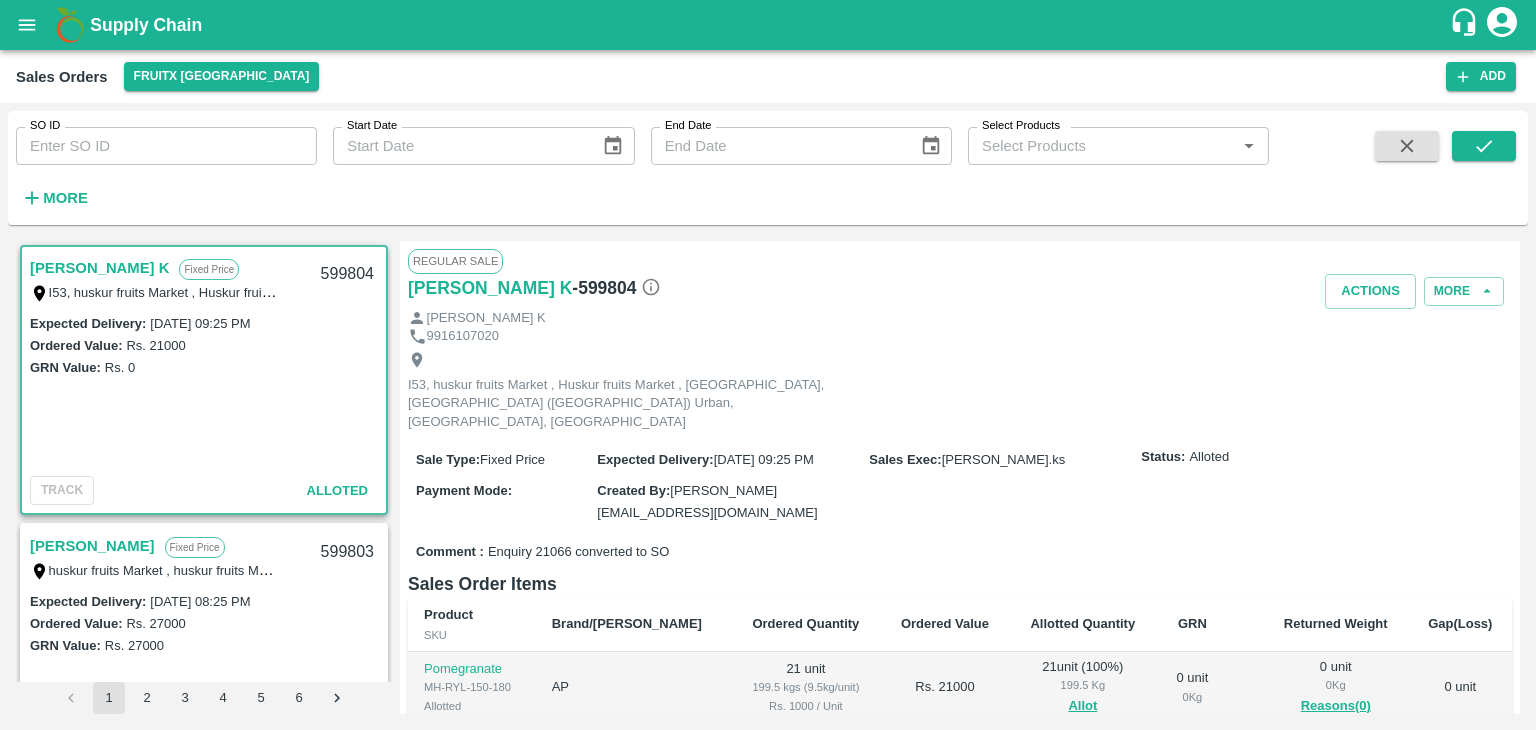 drag, startPoint x: 1226, startPoint y: 511, endPoint x: 844, endPoint y: 570, distance: 386.52942 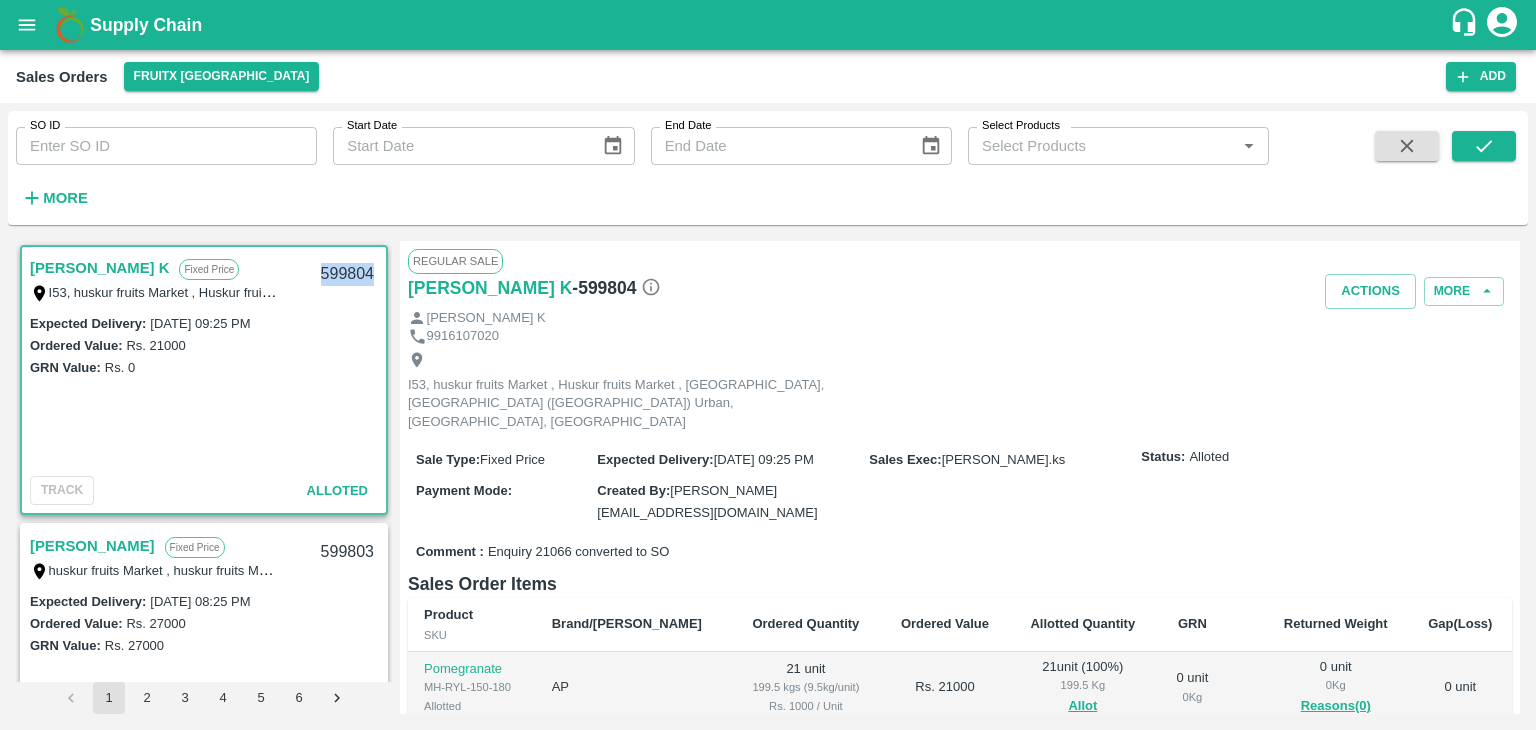 click on "599804" at bounding box center (347, 274) 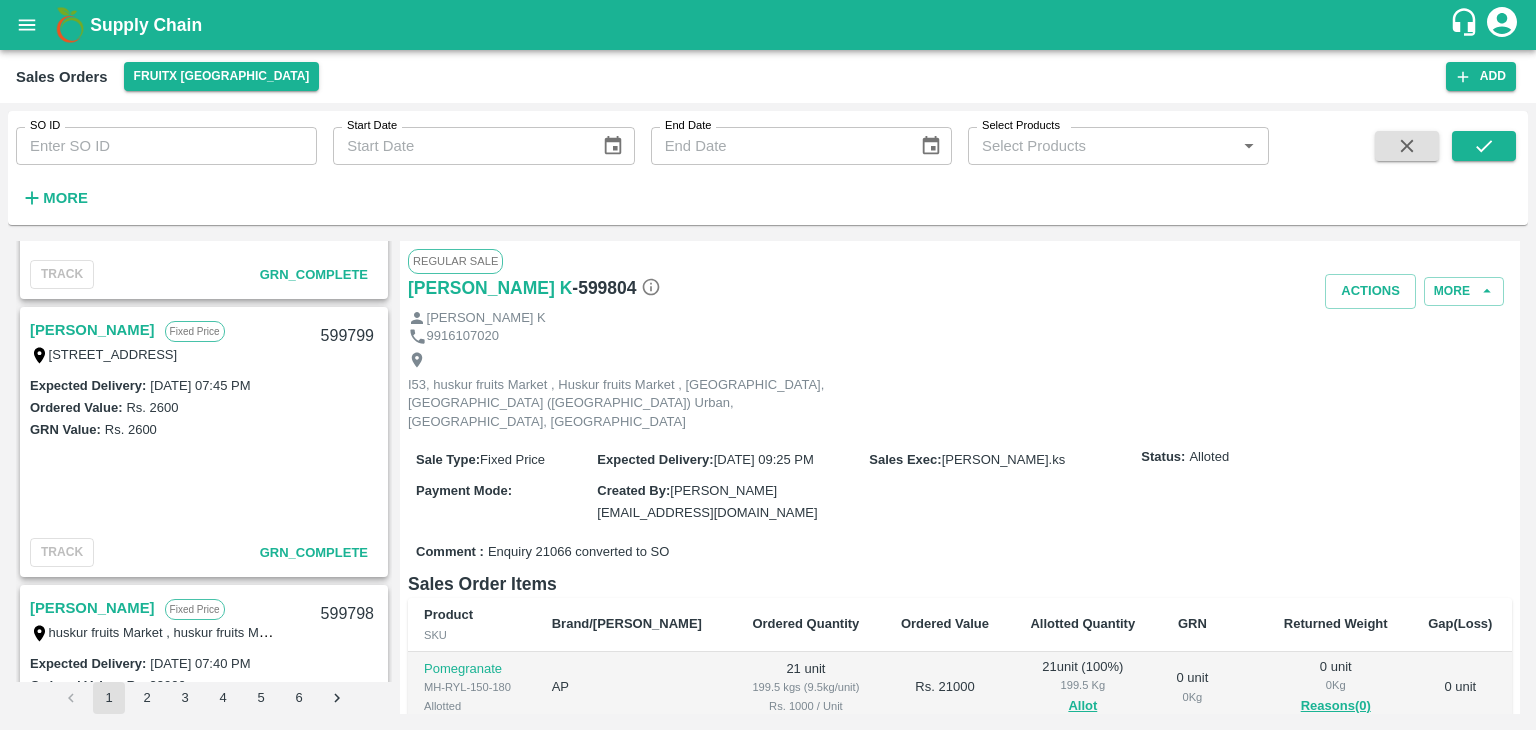 scroll, scrollTop: 774, scrollLeft: 0, axis: vertical 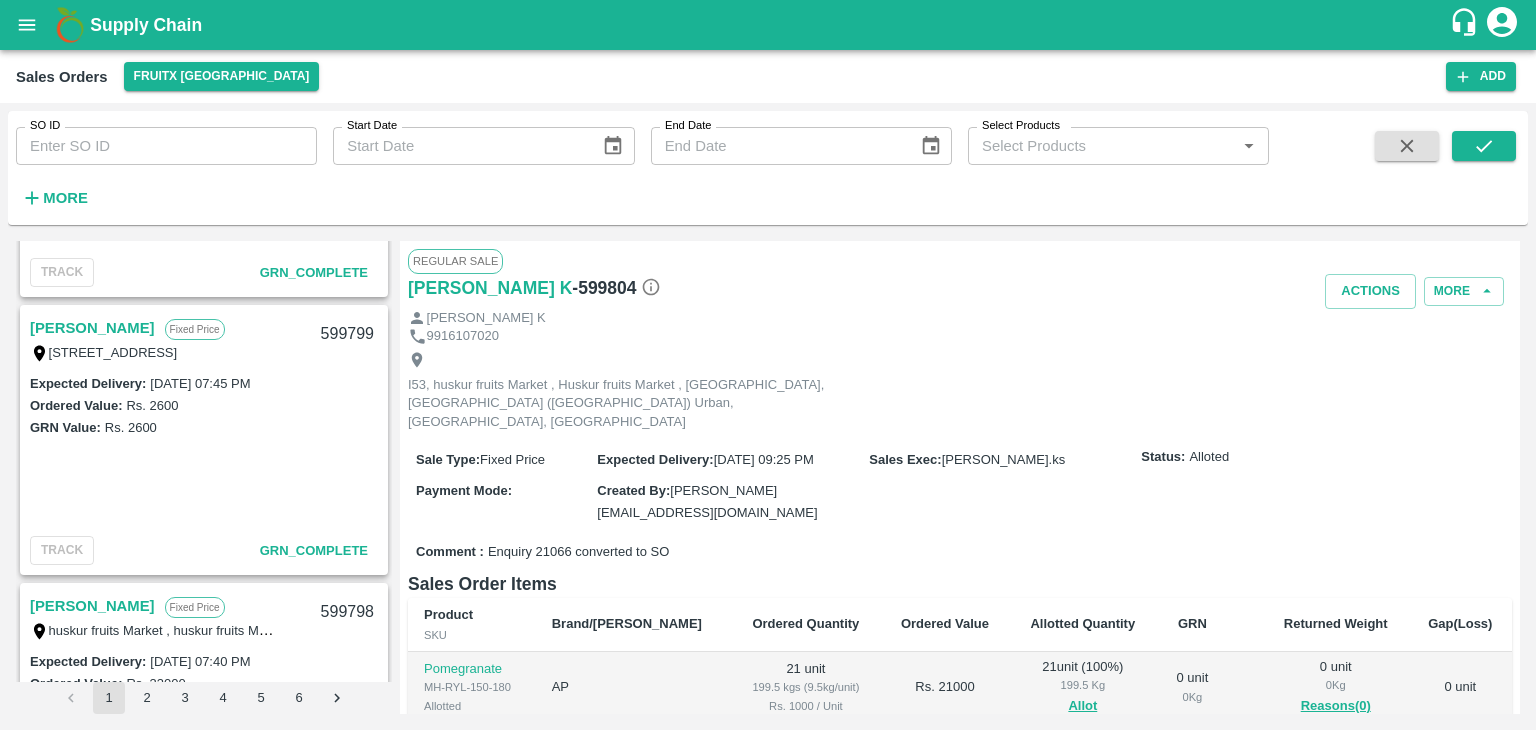 click on "[PERSON_NAME]" at bounding box center (92, 328) 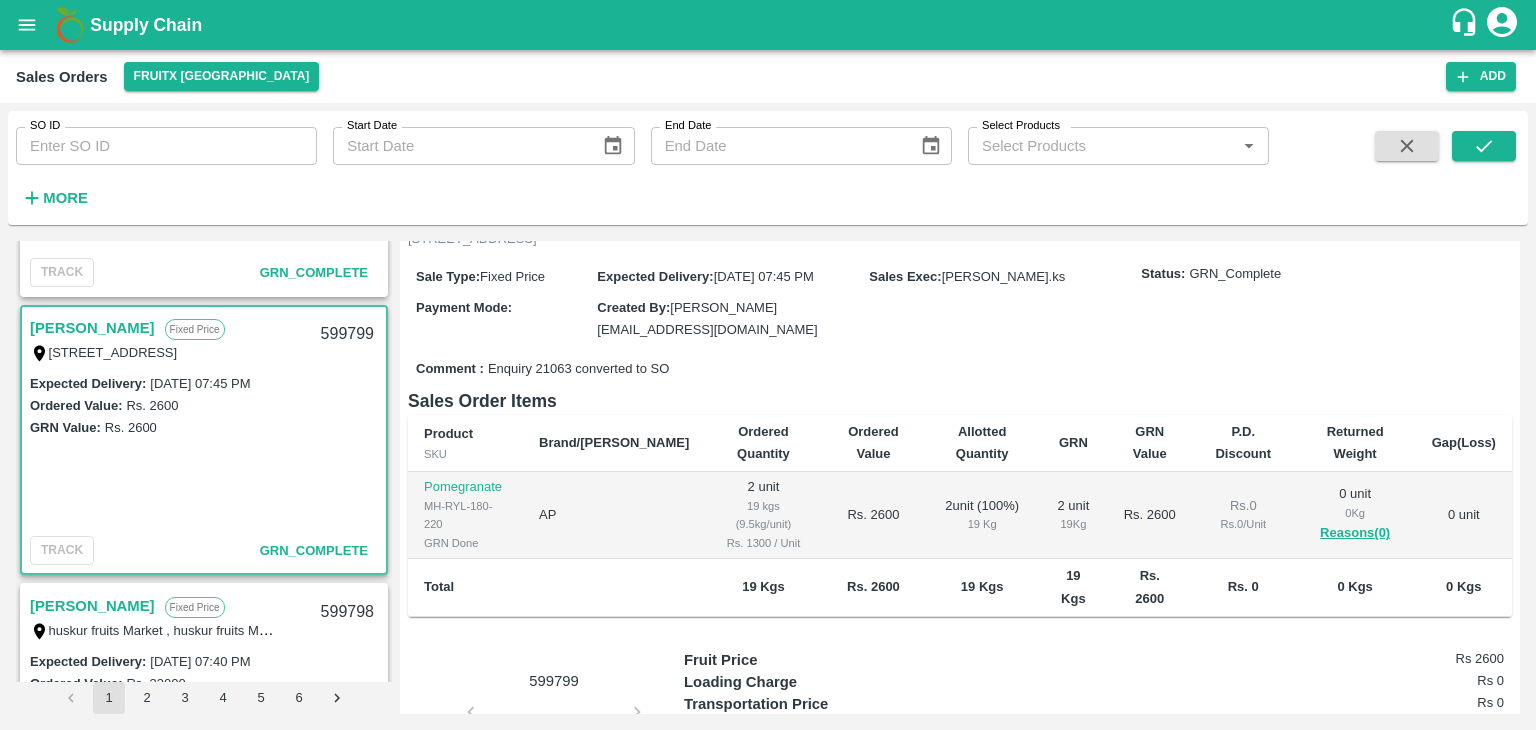 scroll, scrollTop: 164, scrollLeft: 0, axis: vertical 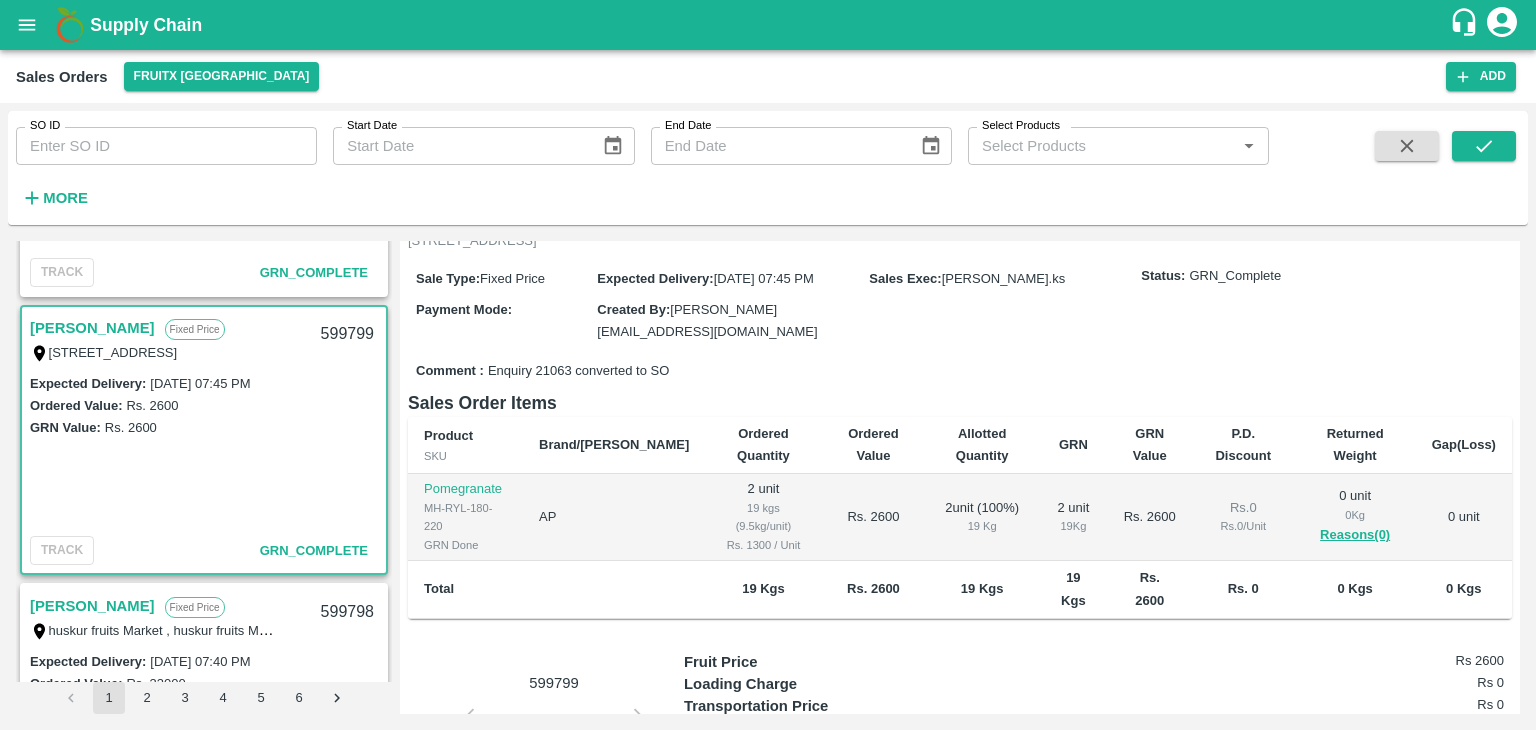 click on "599799" at bounding box center (347, 334) 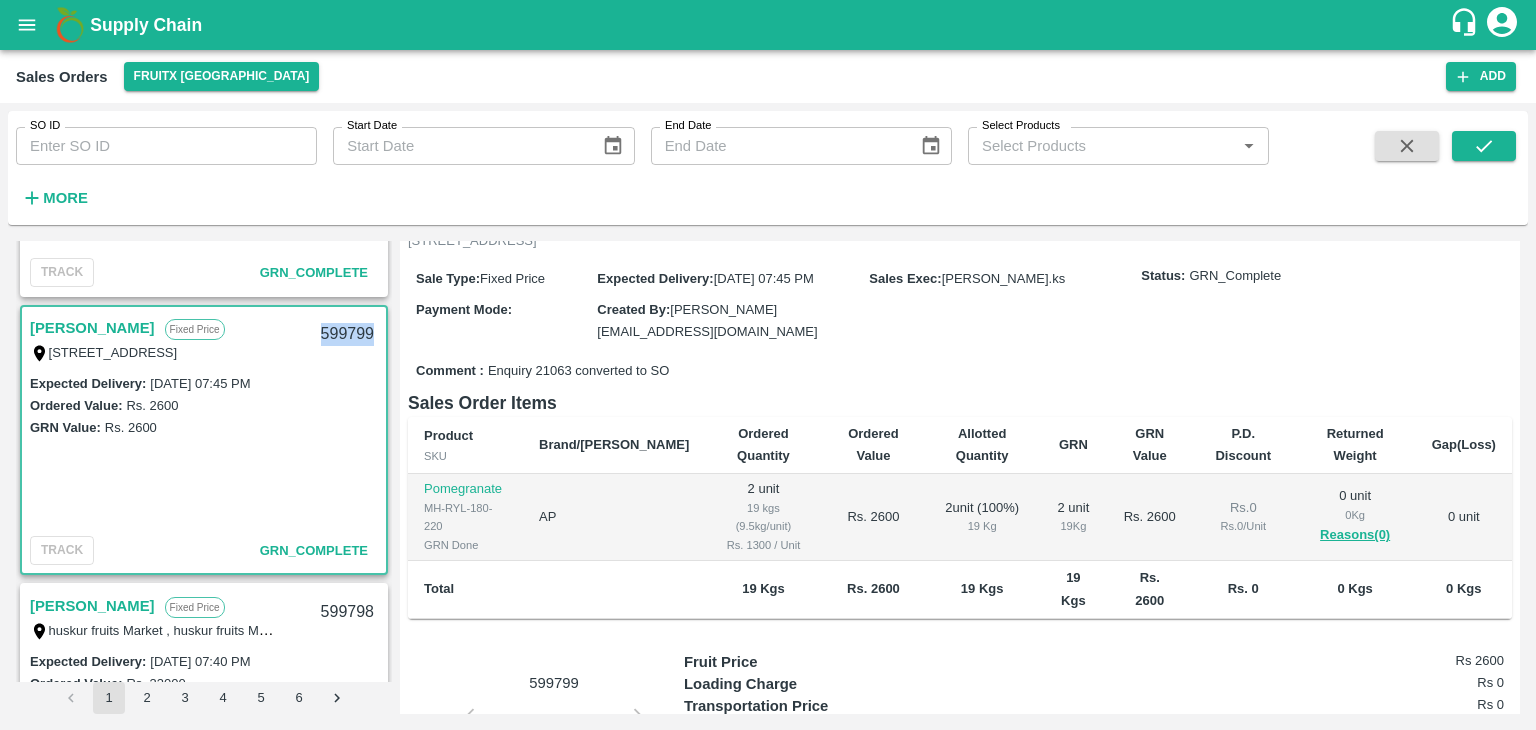 click on "599799" at bounding box center (347, 334) 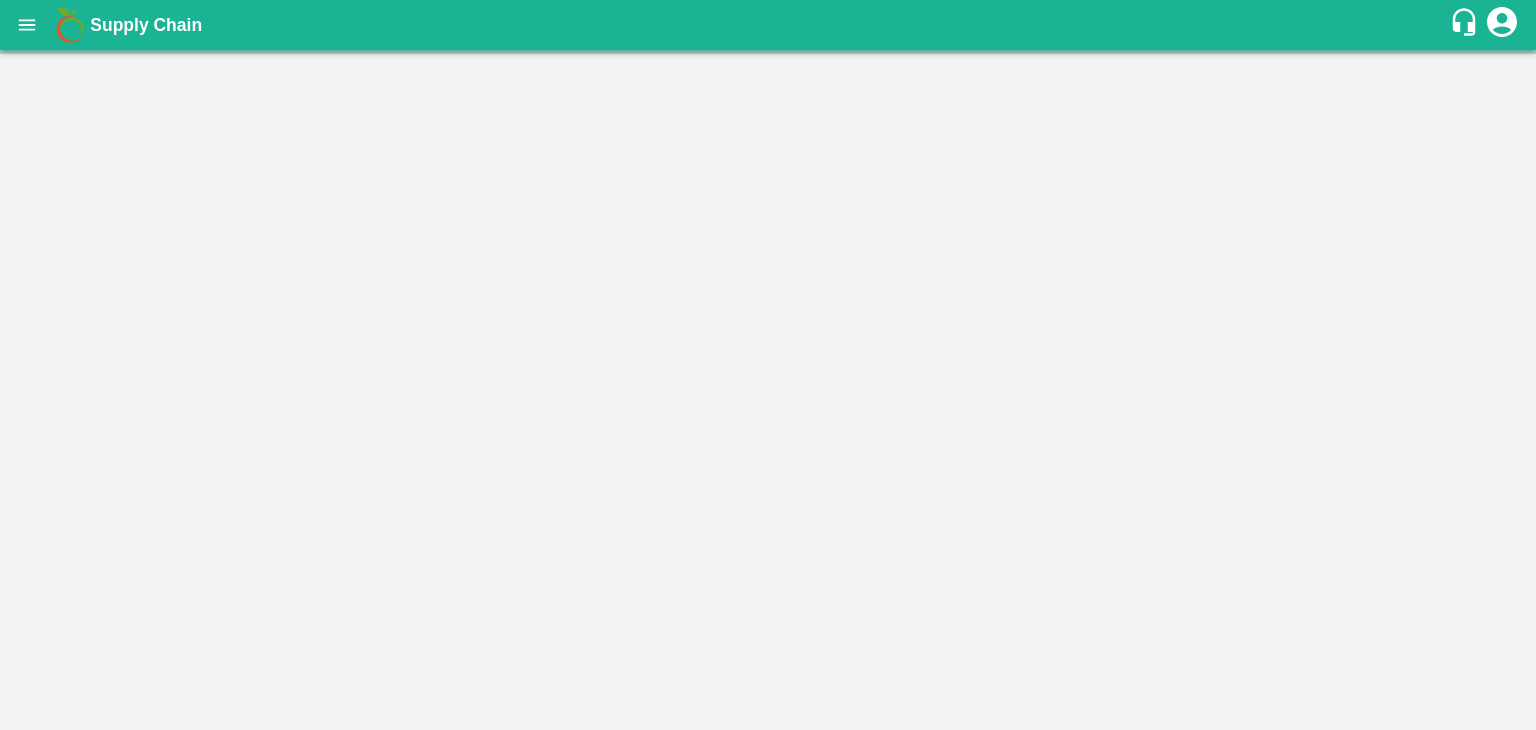scroll, scrollTop: 0, scrollLeft: 0, axis: both 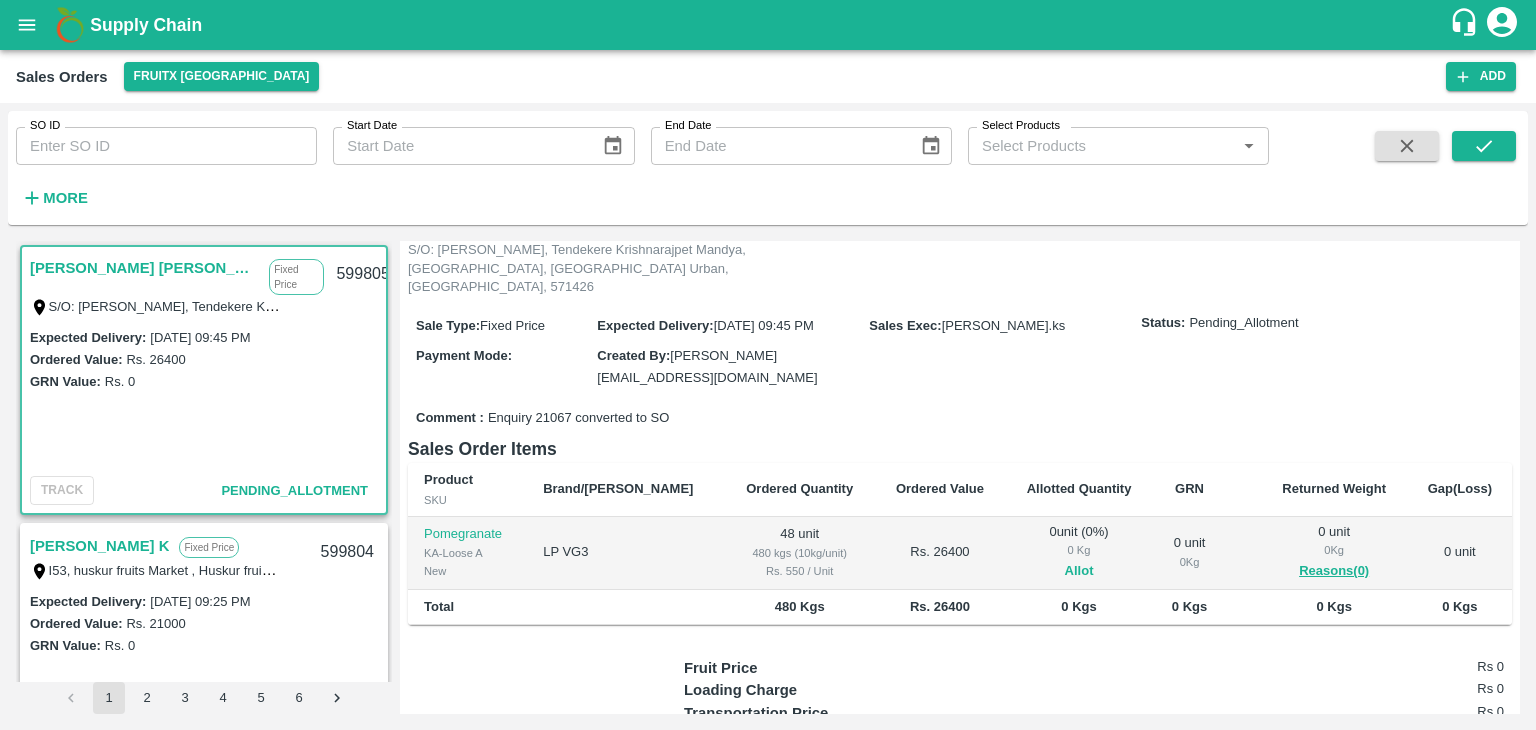 drag, startPoint x: 1061, startPoint y: 517, endPoint x: 1046, endPoint y: 507, distance: 18.027756 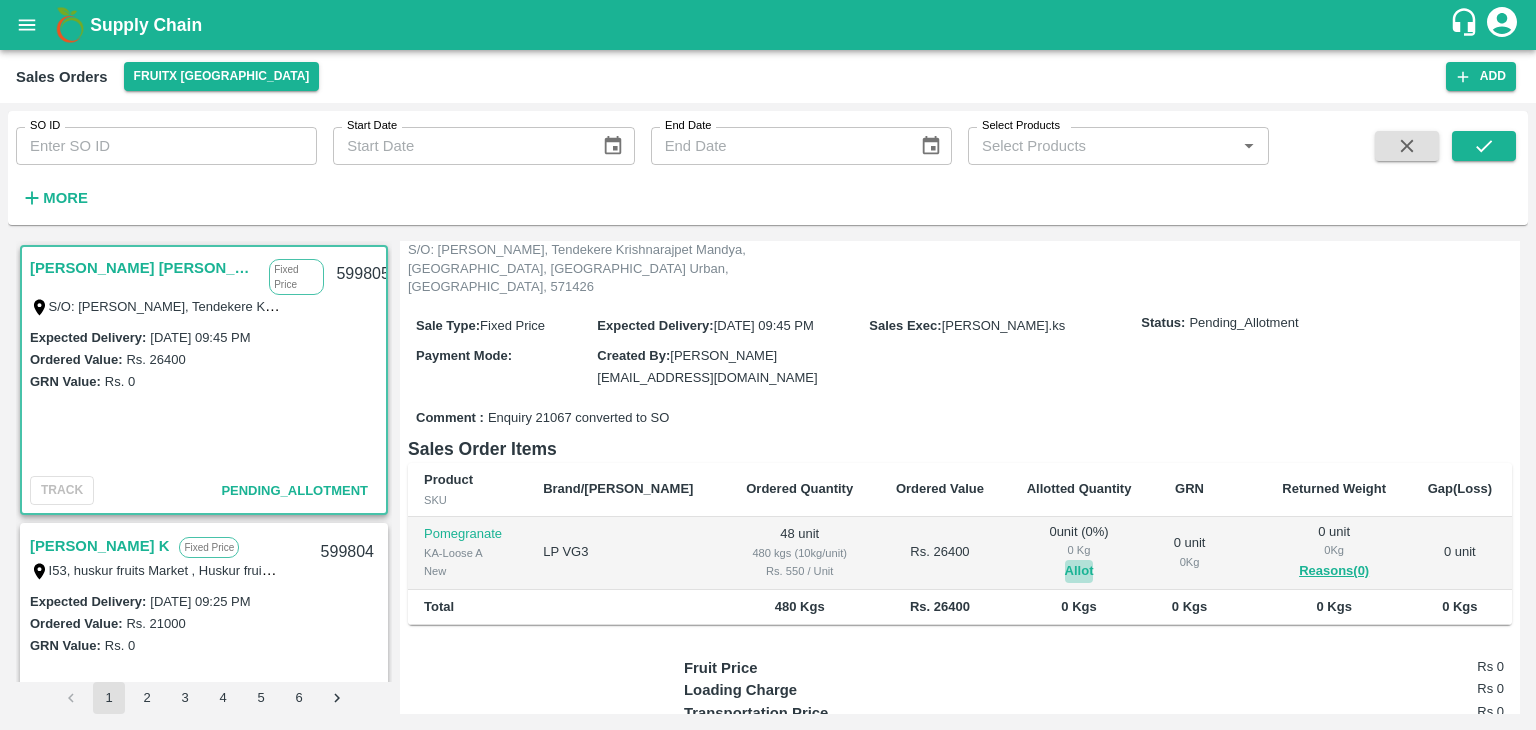 click on "Allot" at bounding box center [1079, 571] 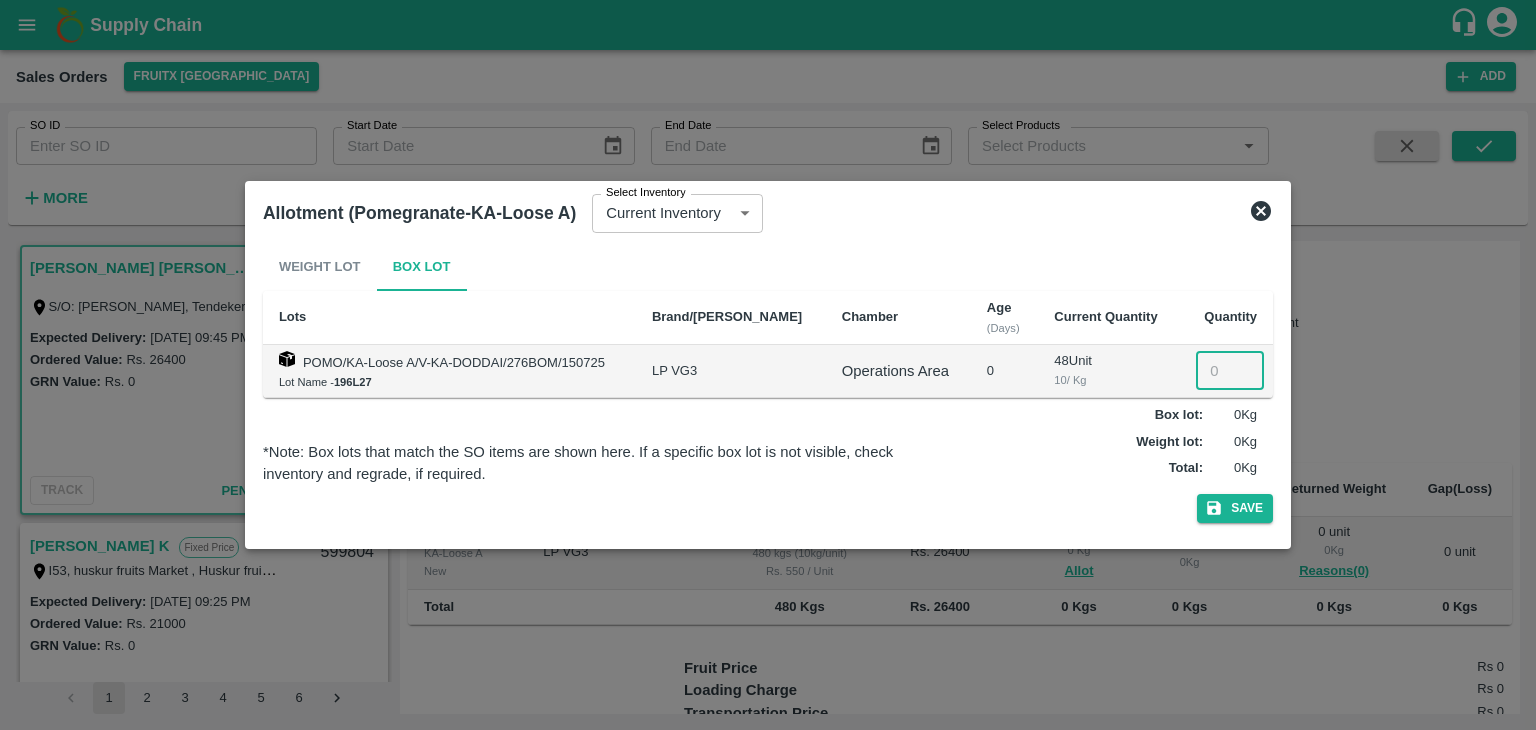 click at bounding box center [1230, 371] 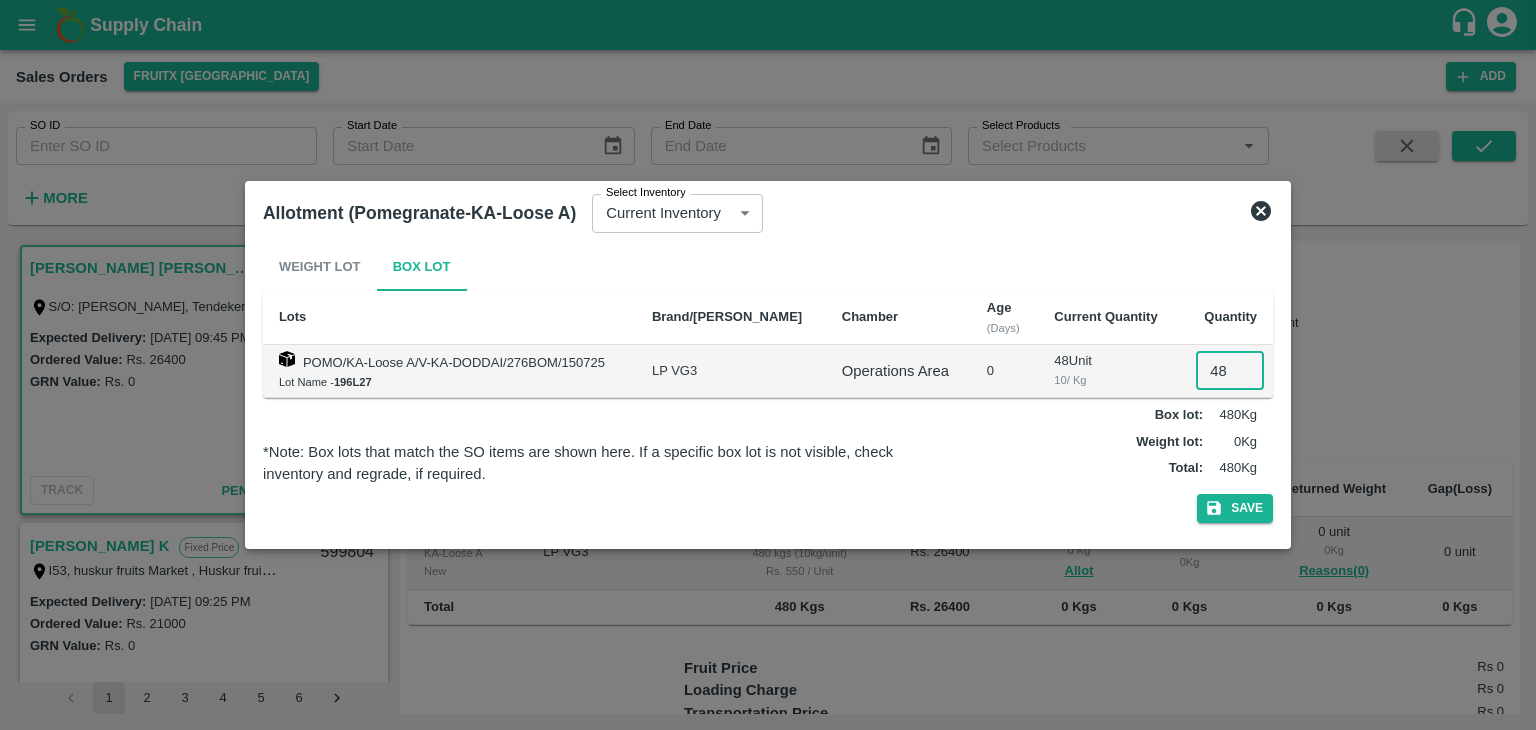type on "48" 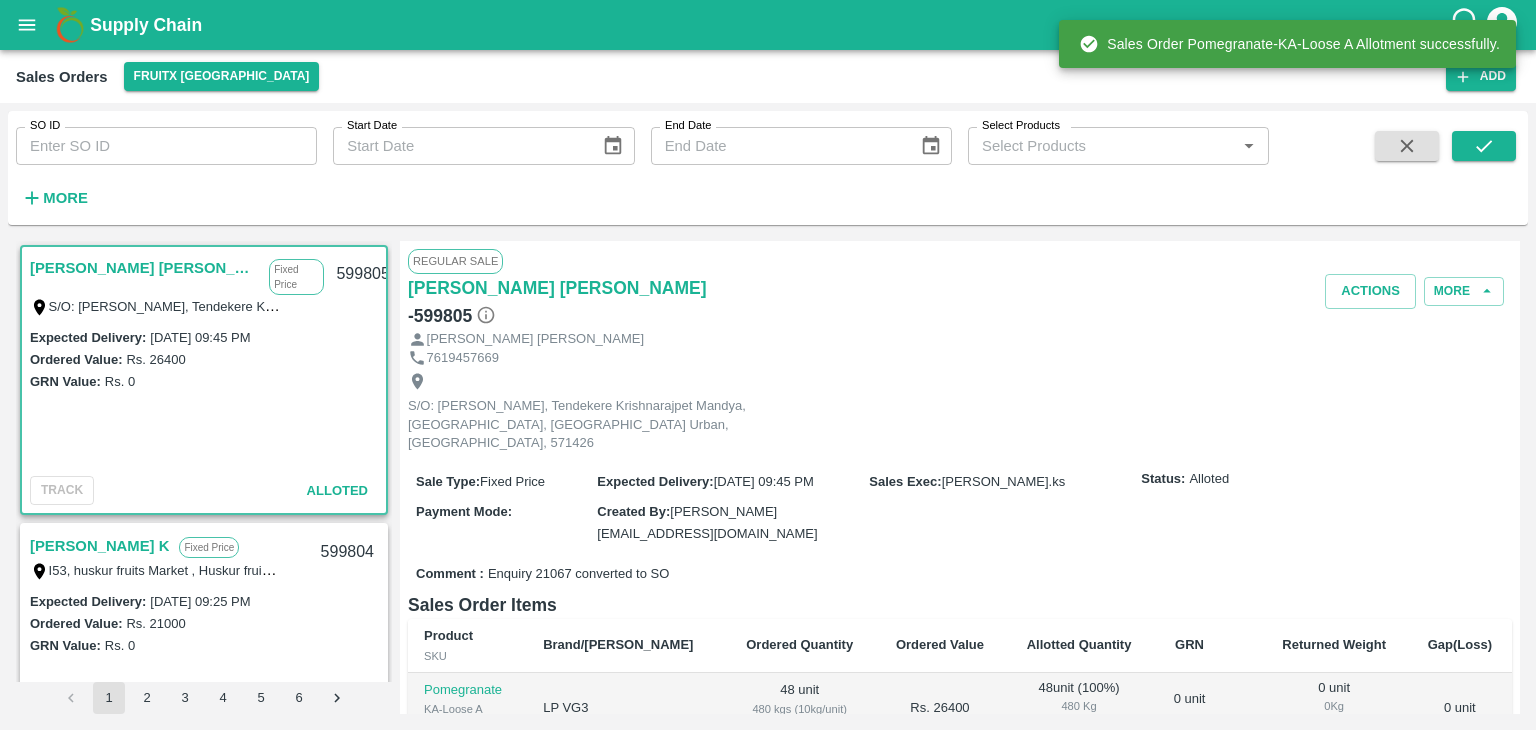 click on "599805" at bounding box center [362, 274] 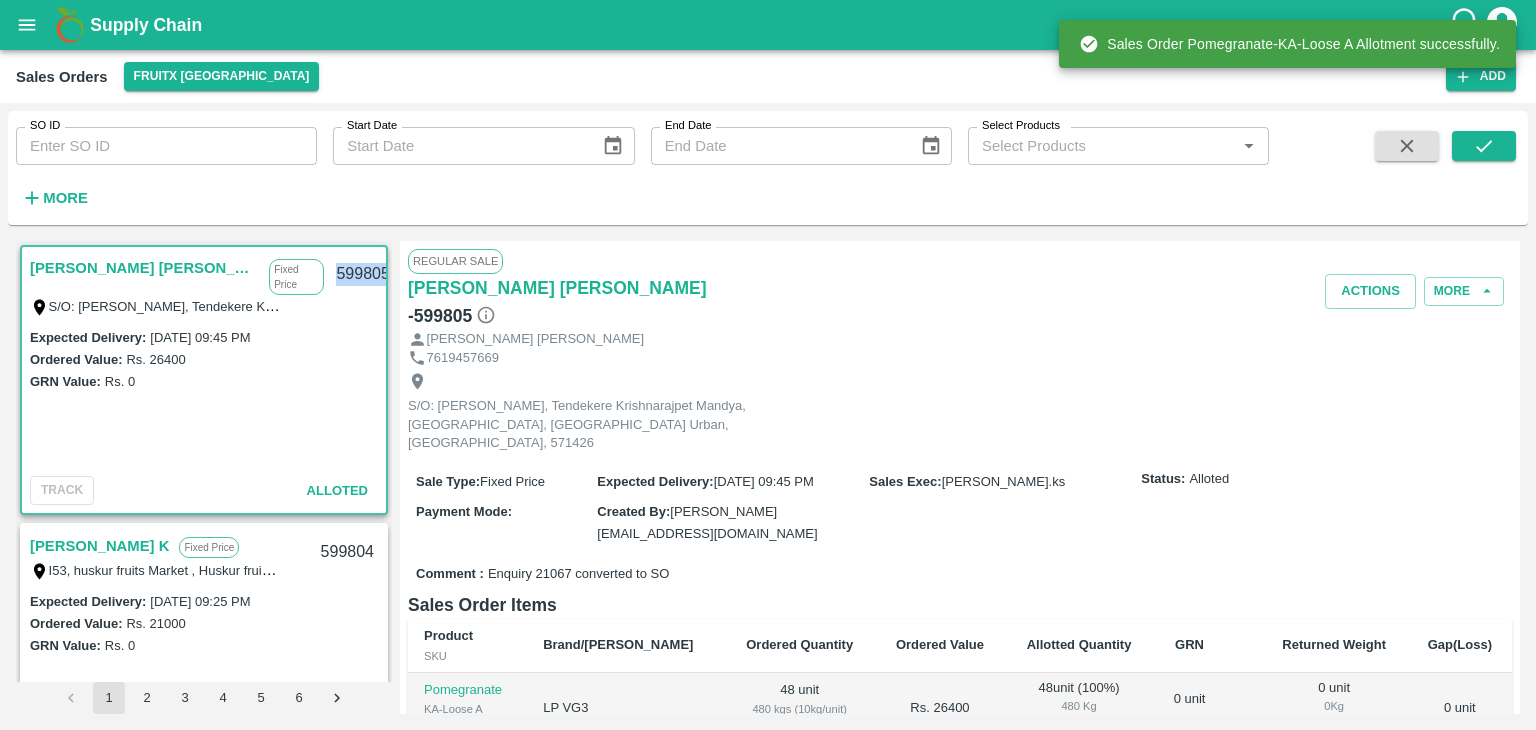 click on "599805" at bounding box center [362, 274] 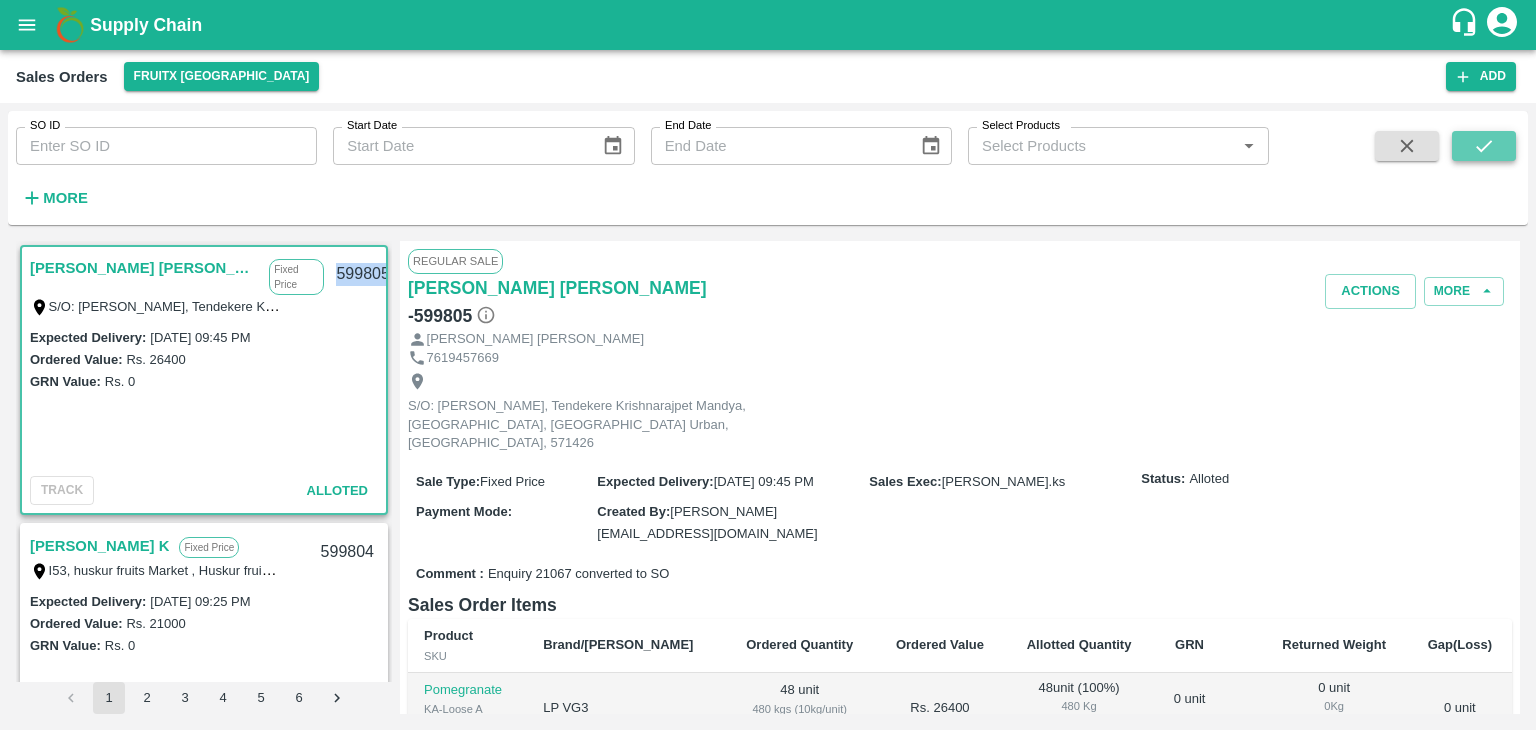 click at bounding box center (1484, 146) 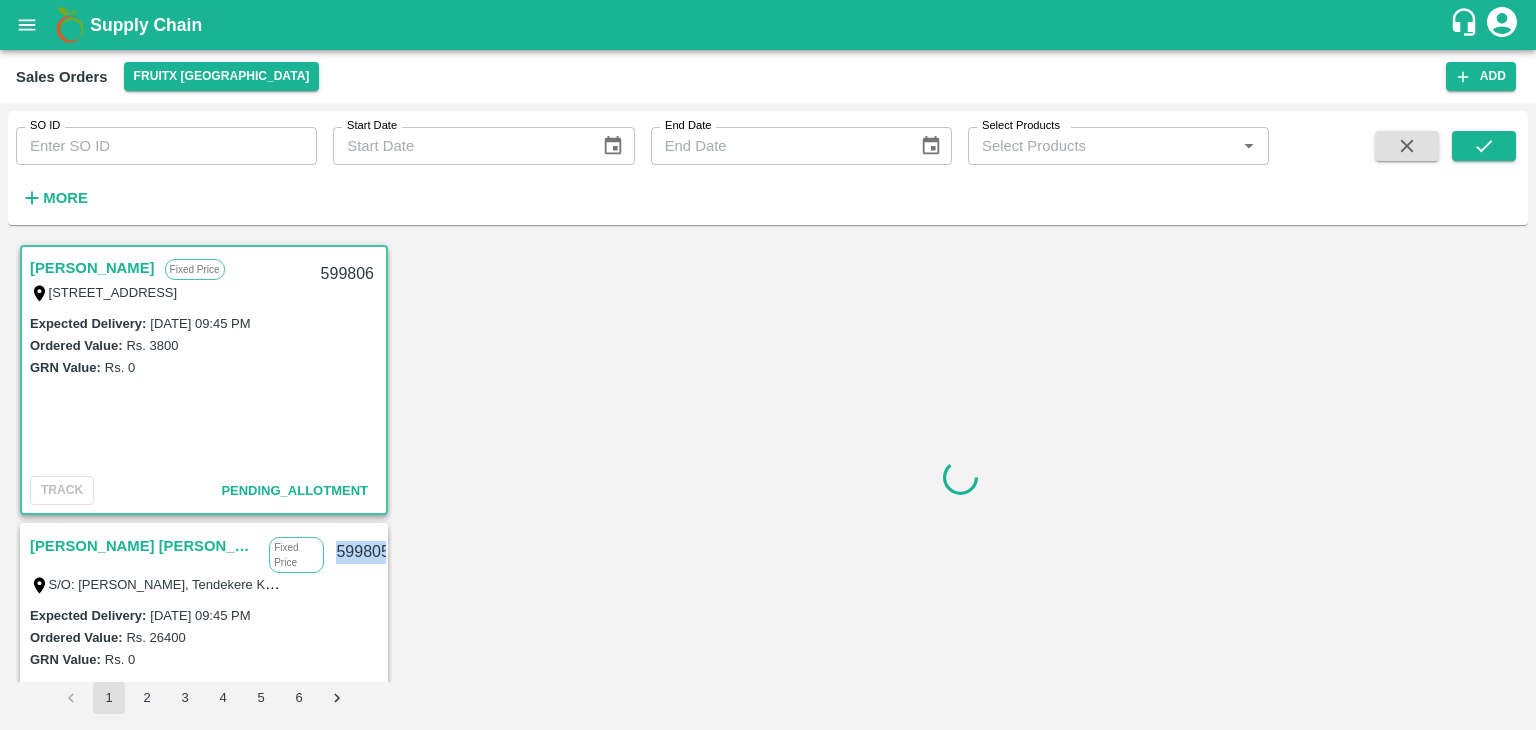 scroll, scrollTop: 5, scrollLeft: 0, axis: vertical 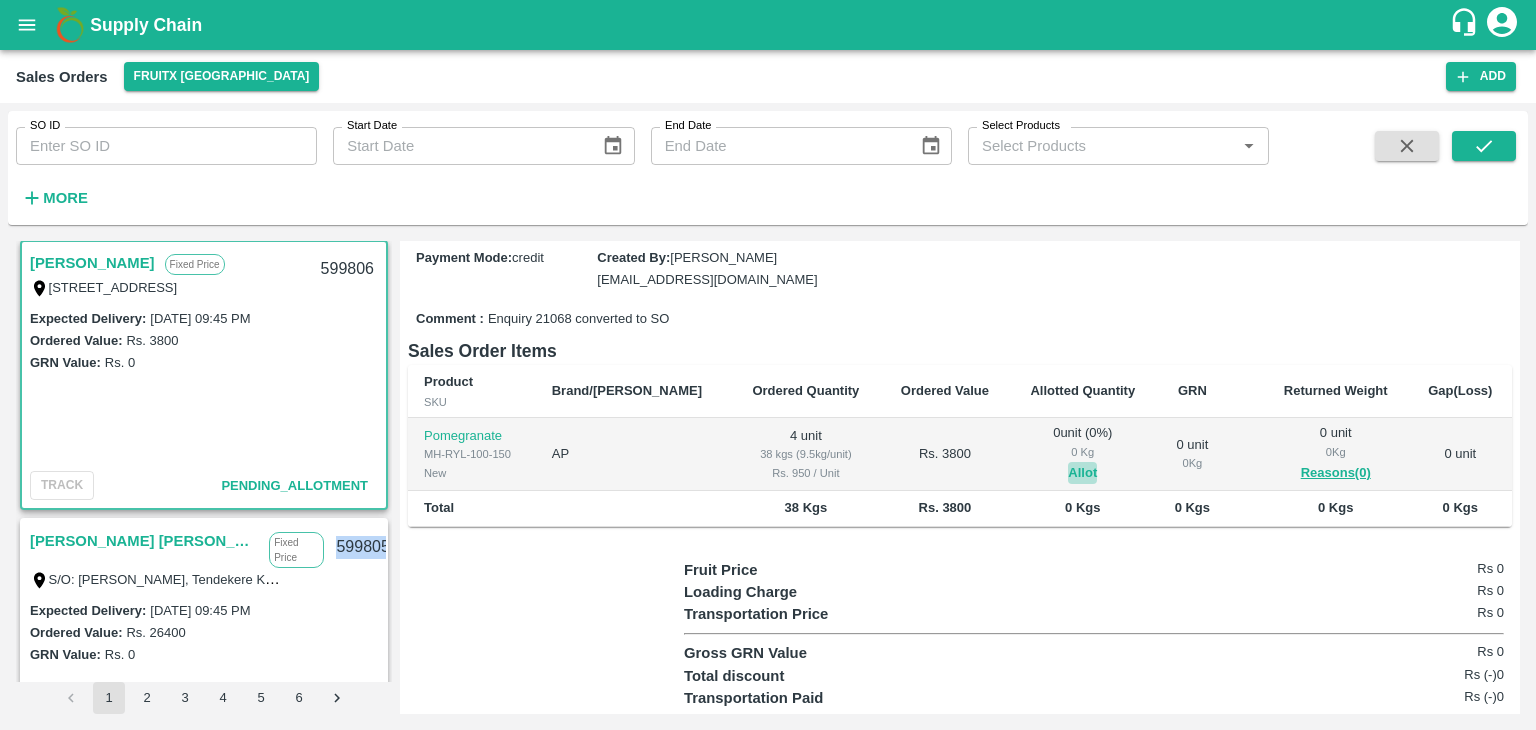 click on "Allot" at bounding box center [1082, 473] 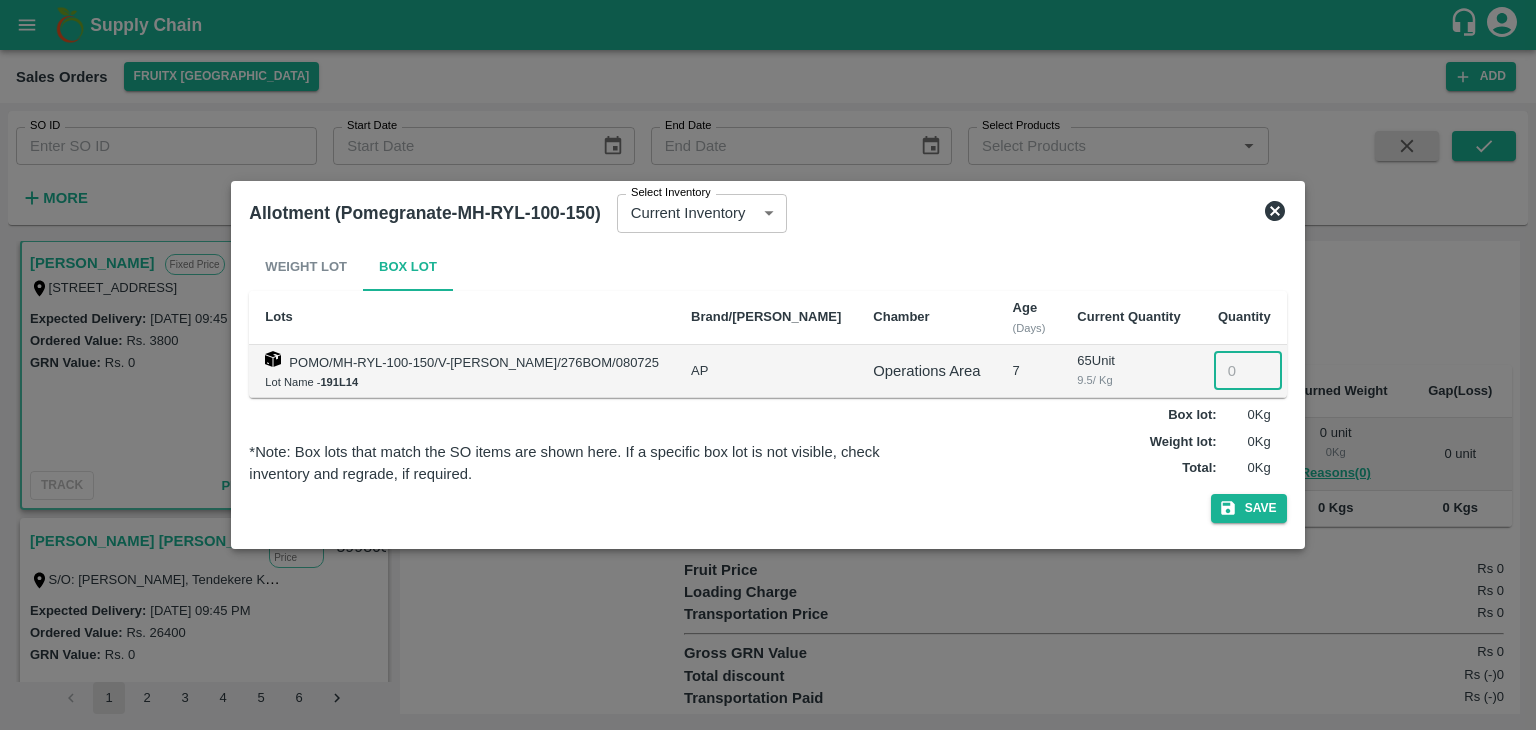 click at bounding box center (1248, 371) 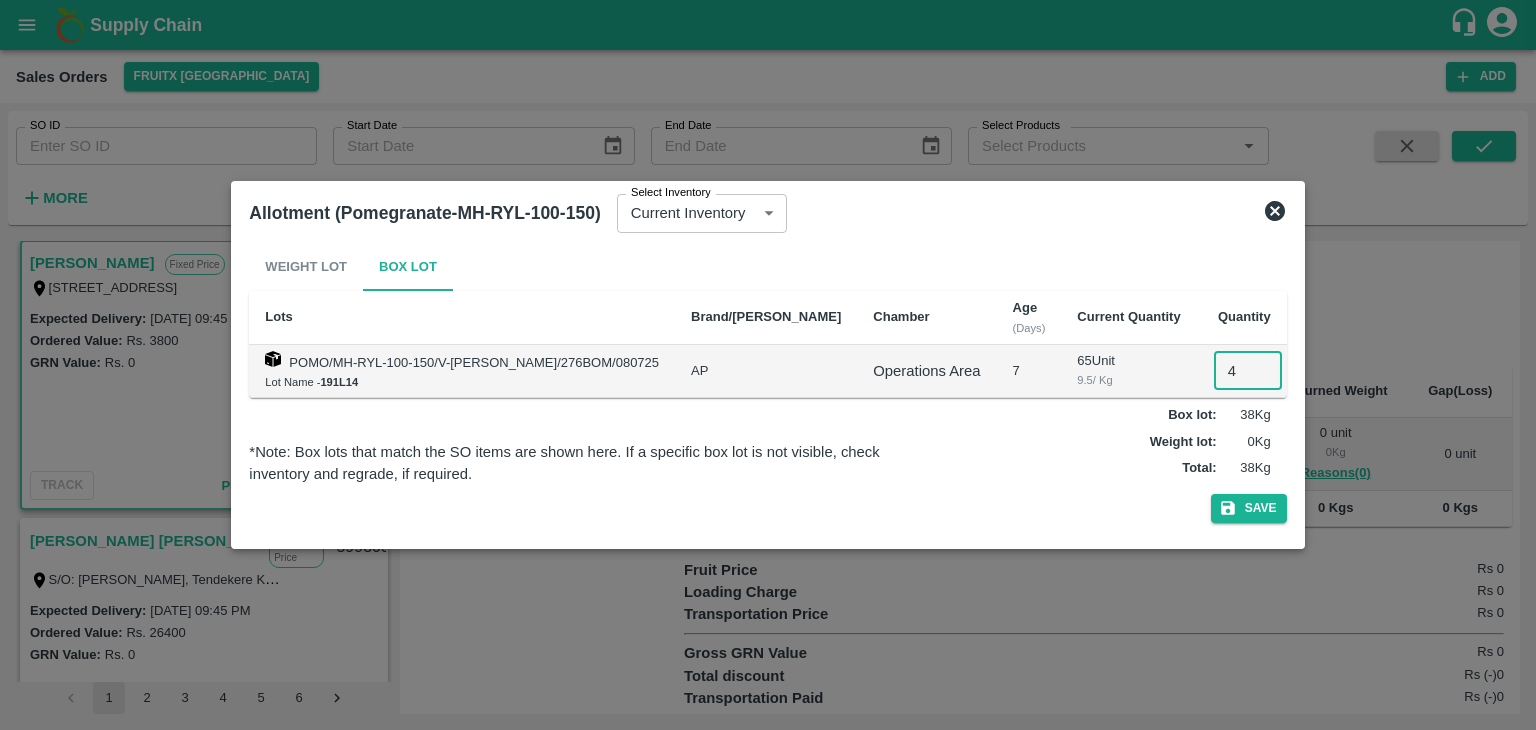 type on "4" 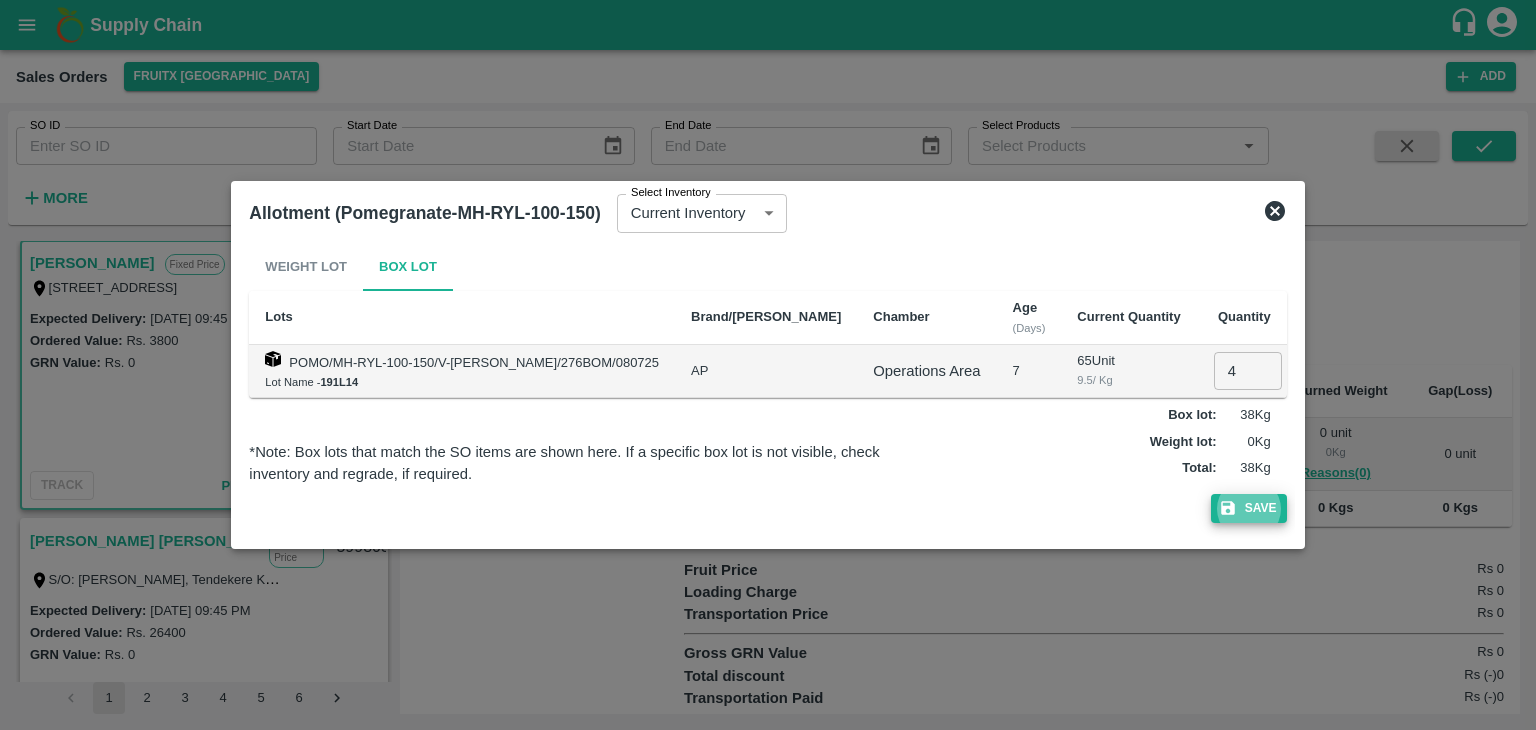type 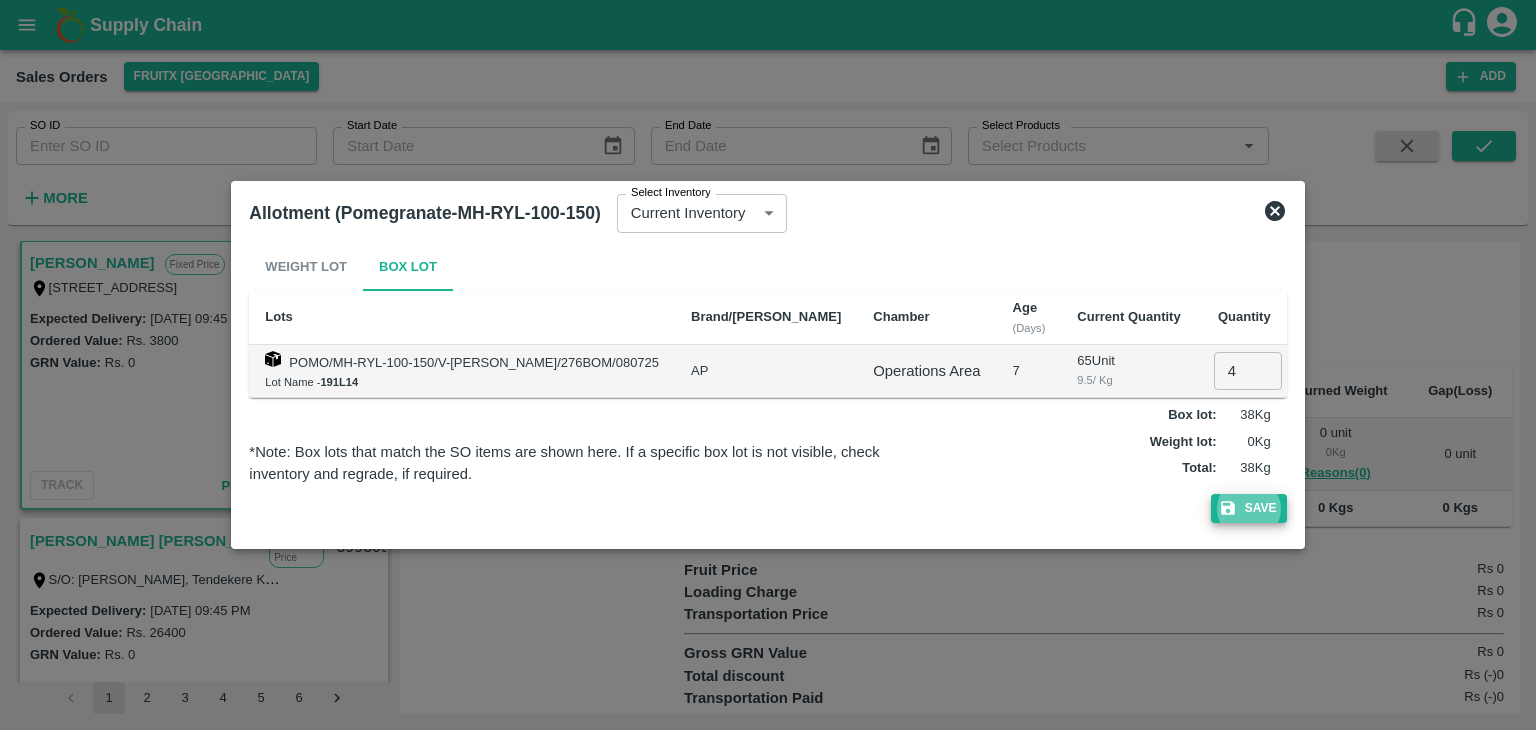 click on "Save" at bounding box center (1249, 508) 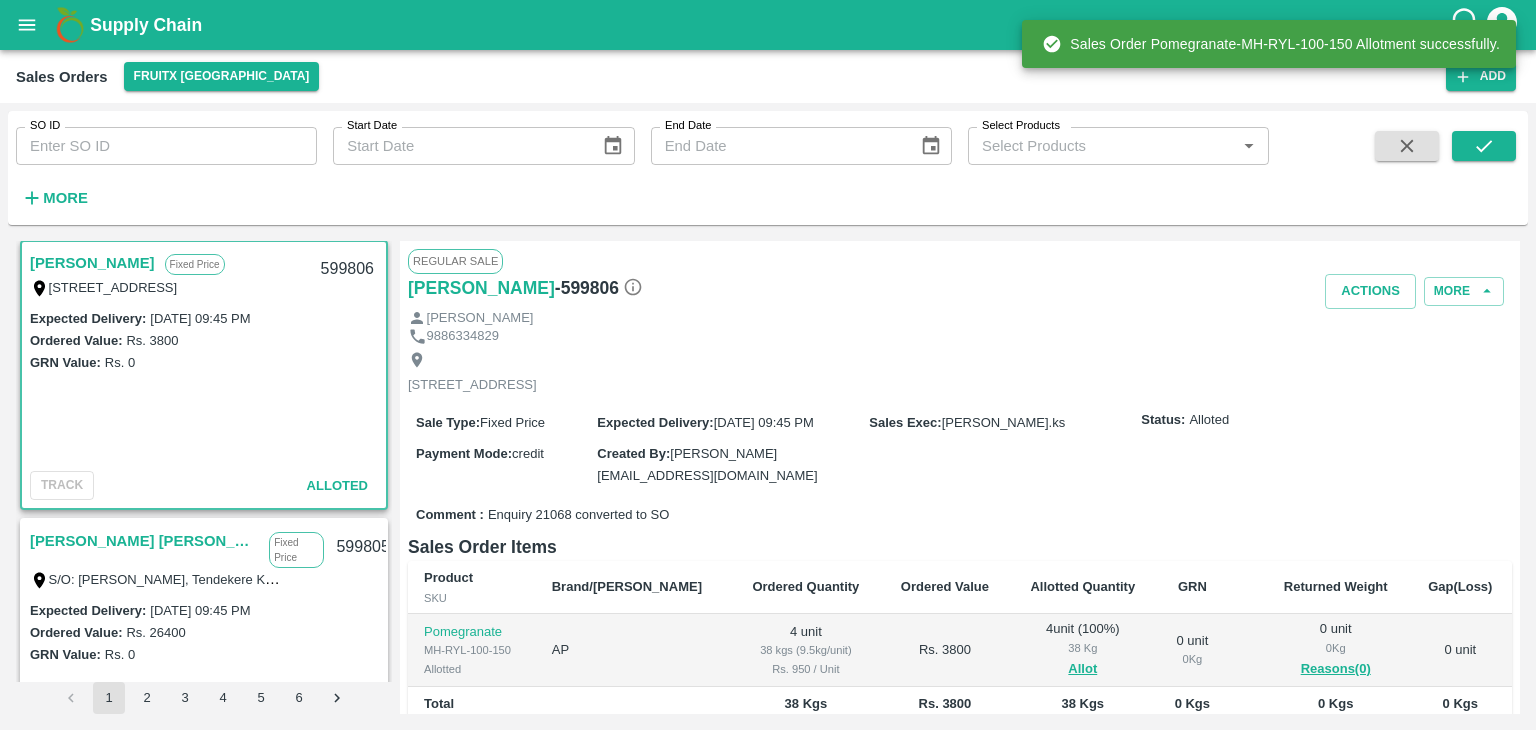 click on "599806" at bounding box center [347, 269] 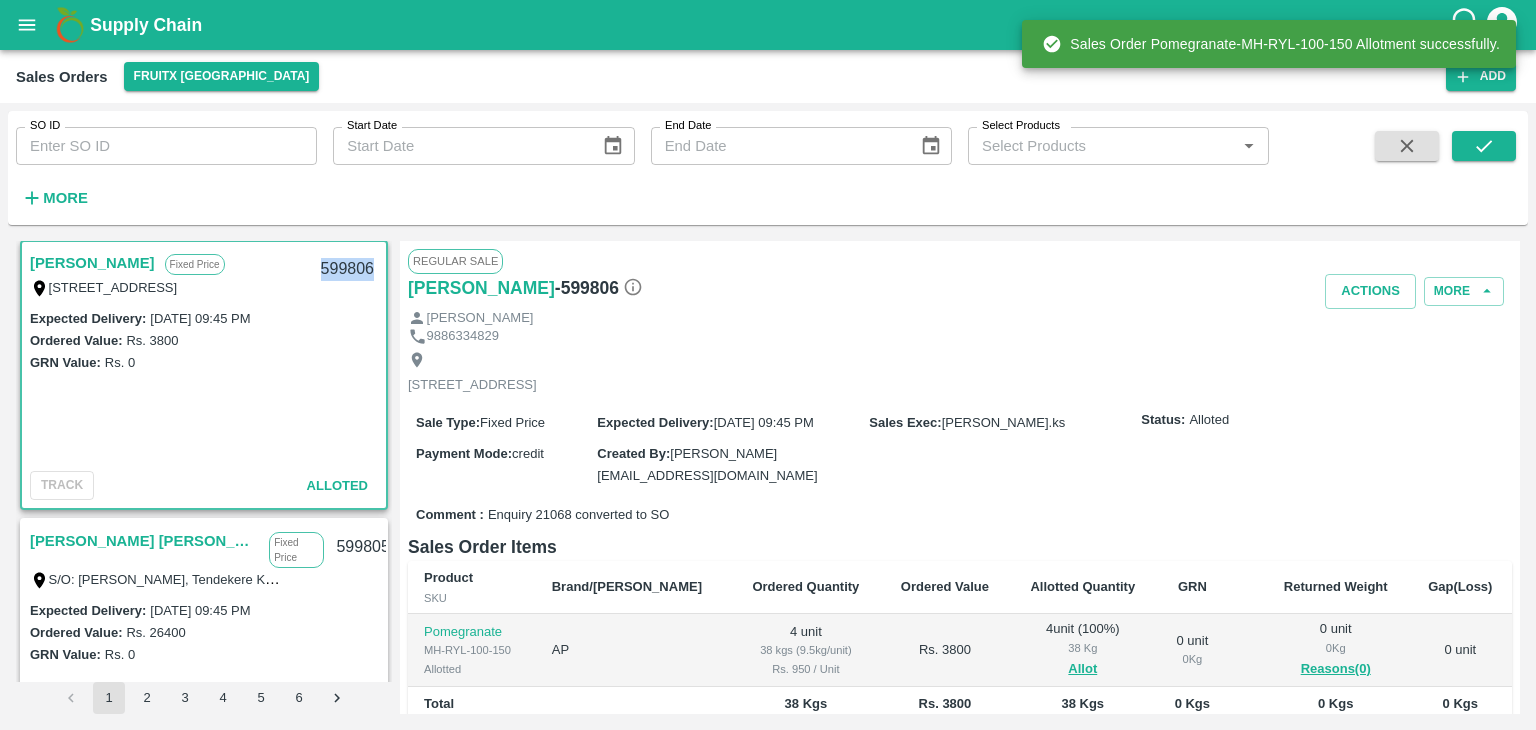 click on "599806" at bounding box center (347, 269) 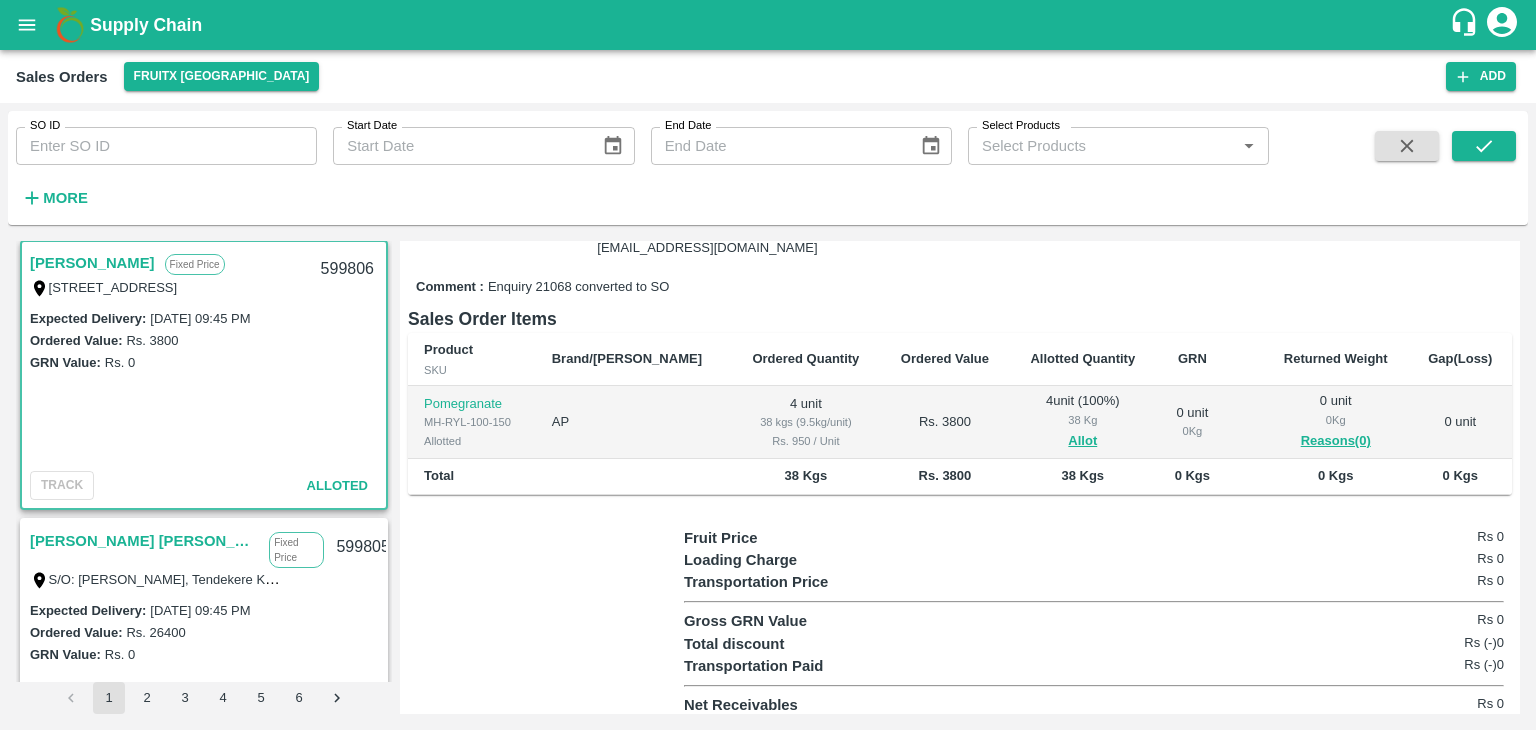 scroll, scrollTop: 230, scrollLeft: 0, axis: vertical 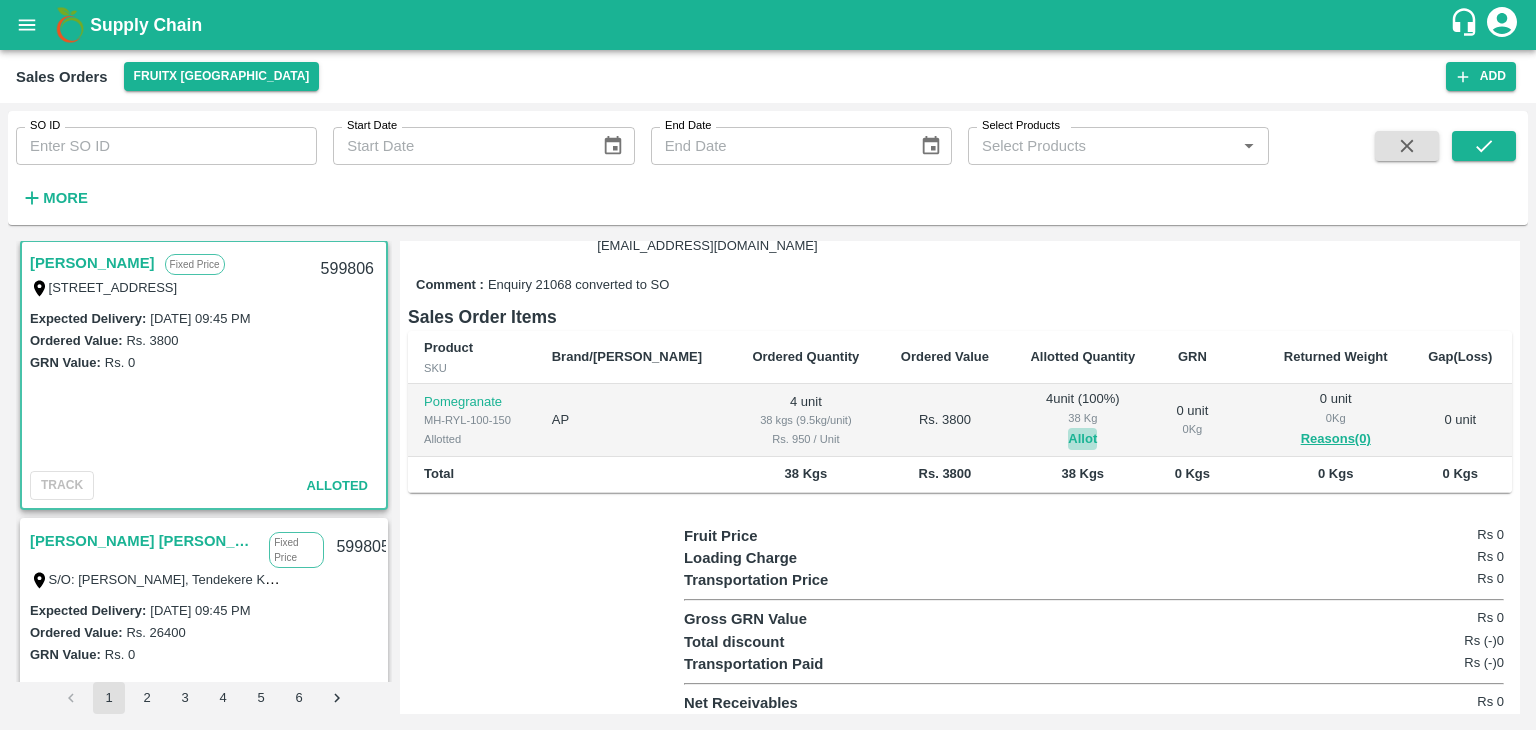 click on "Allot" at bounding box center [1082, 439] 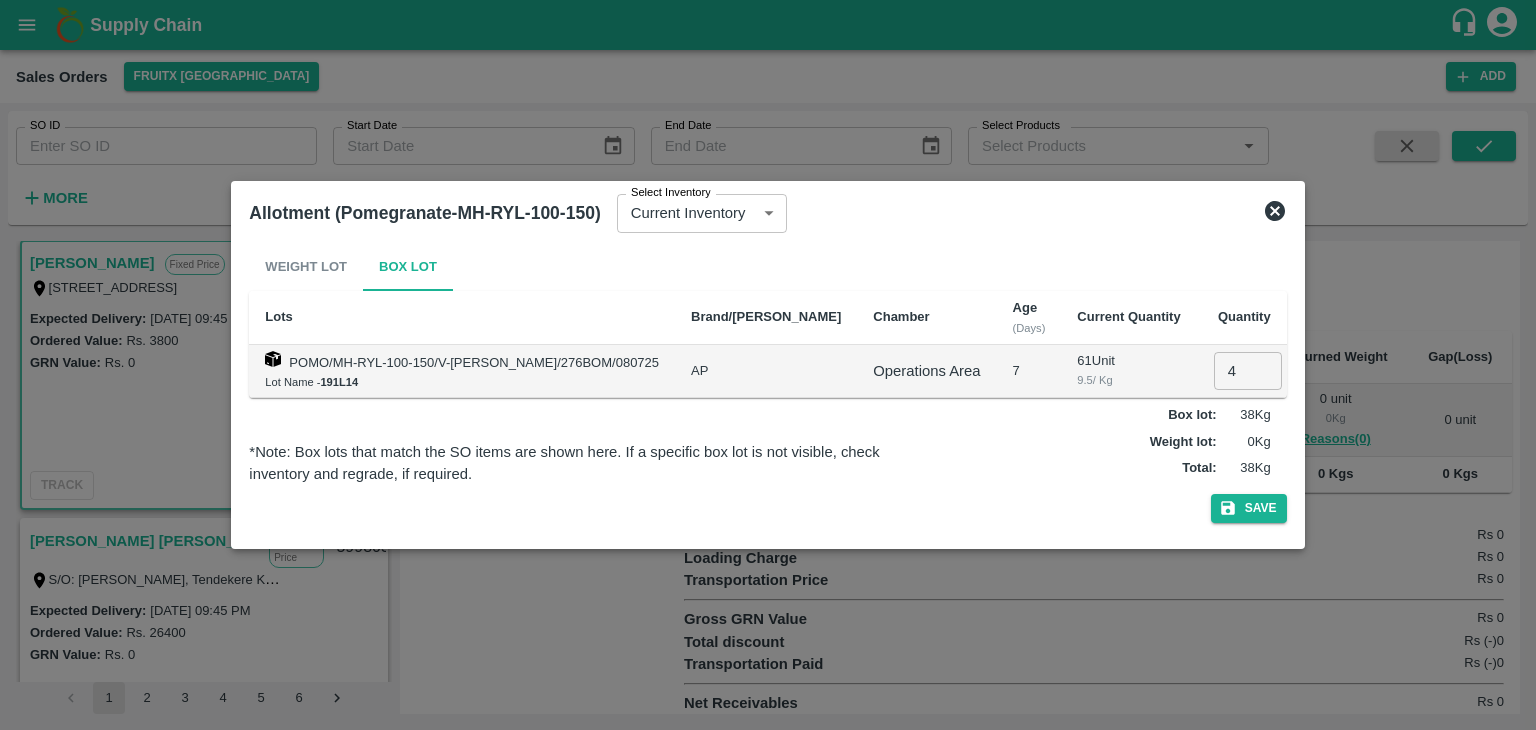 click on "4 ​" at bounding box center [1242, 371] 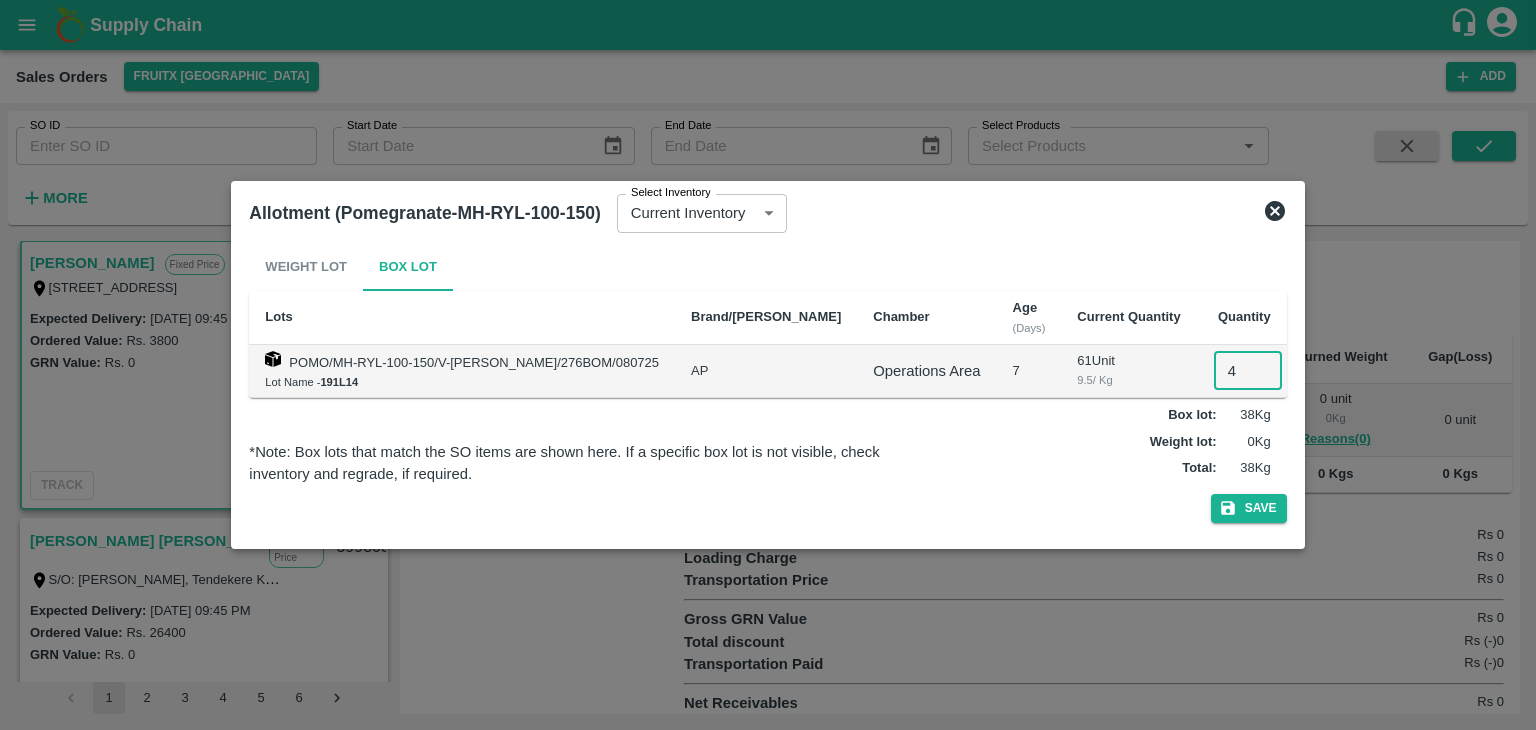 click on "4" at bounding box center (1248, 371) 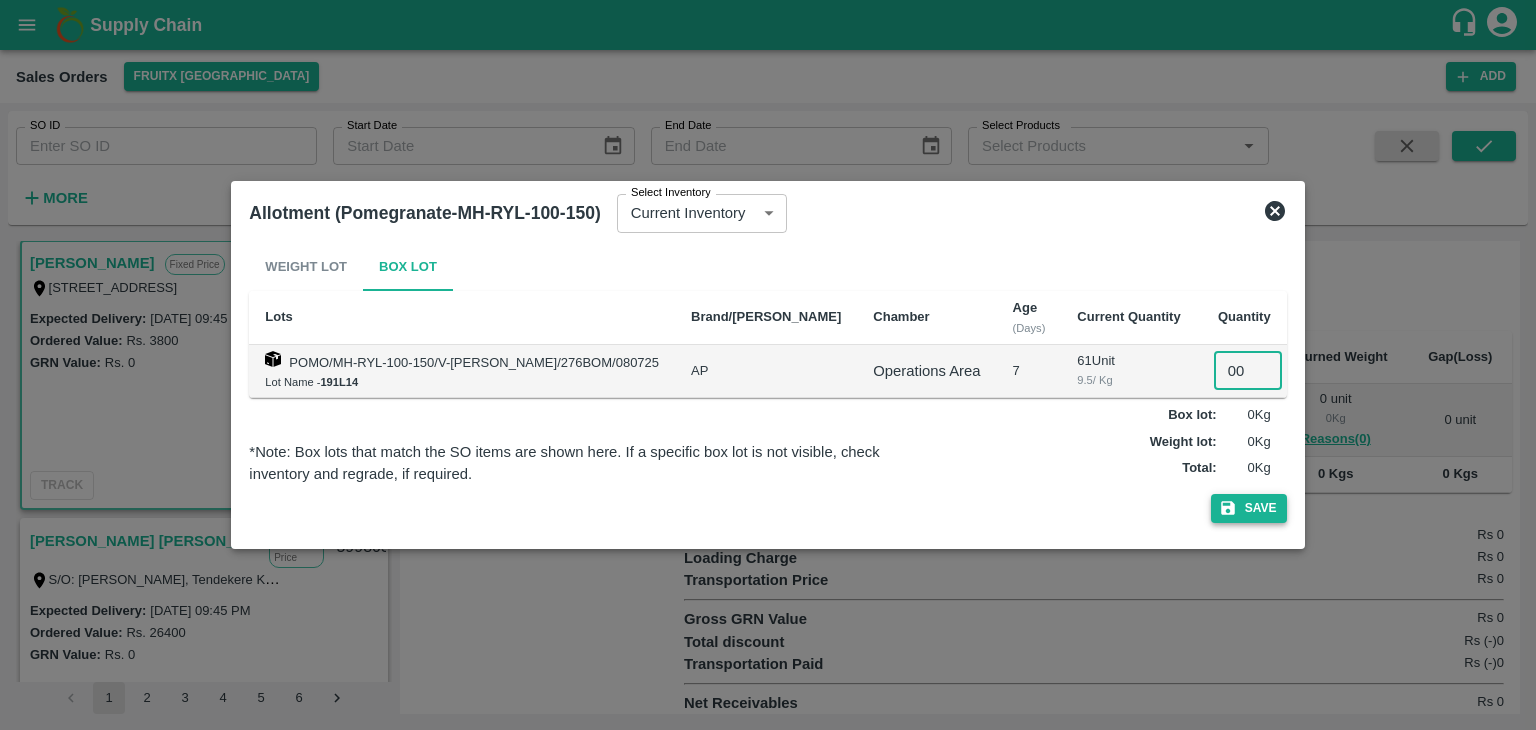 type on "00" 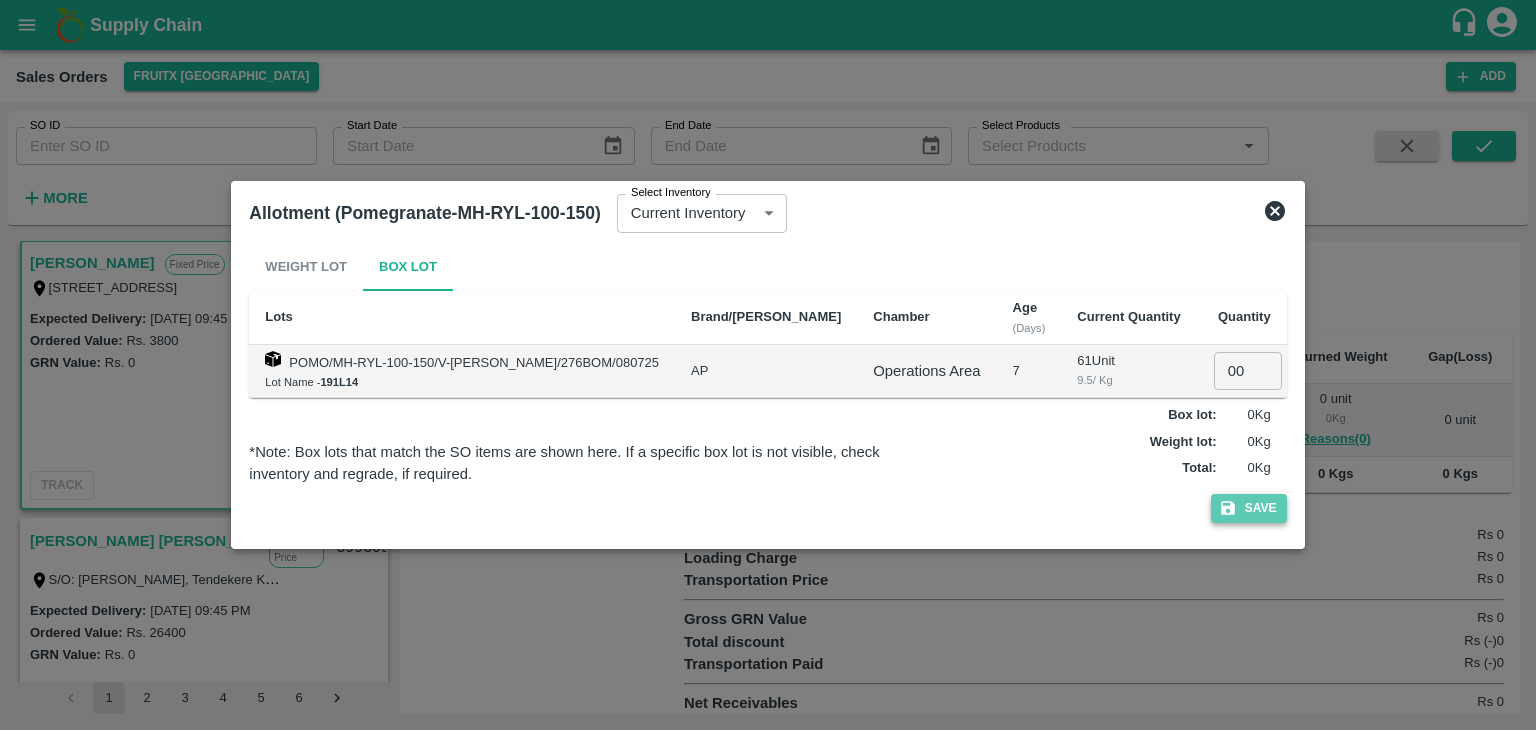 click on "Save" at bounding box center (1249, 508) 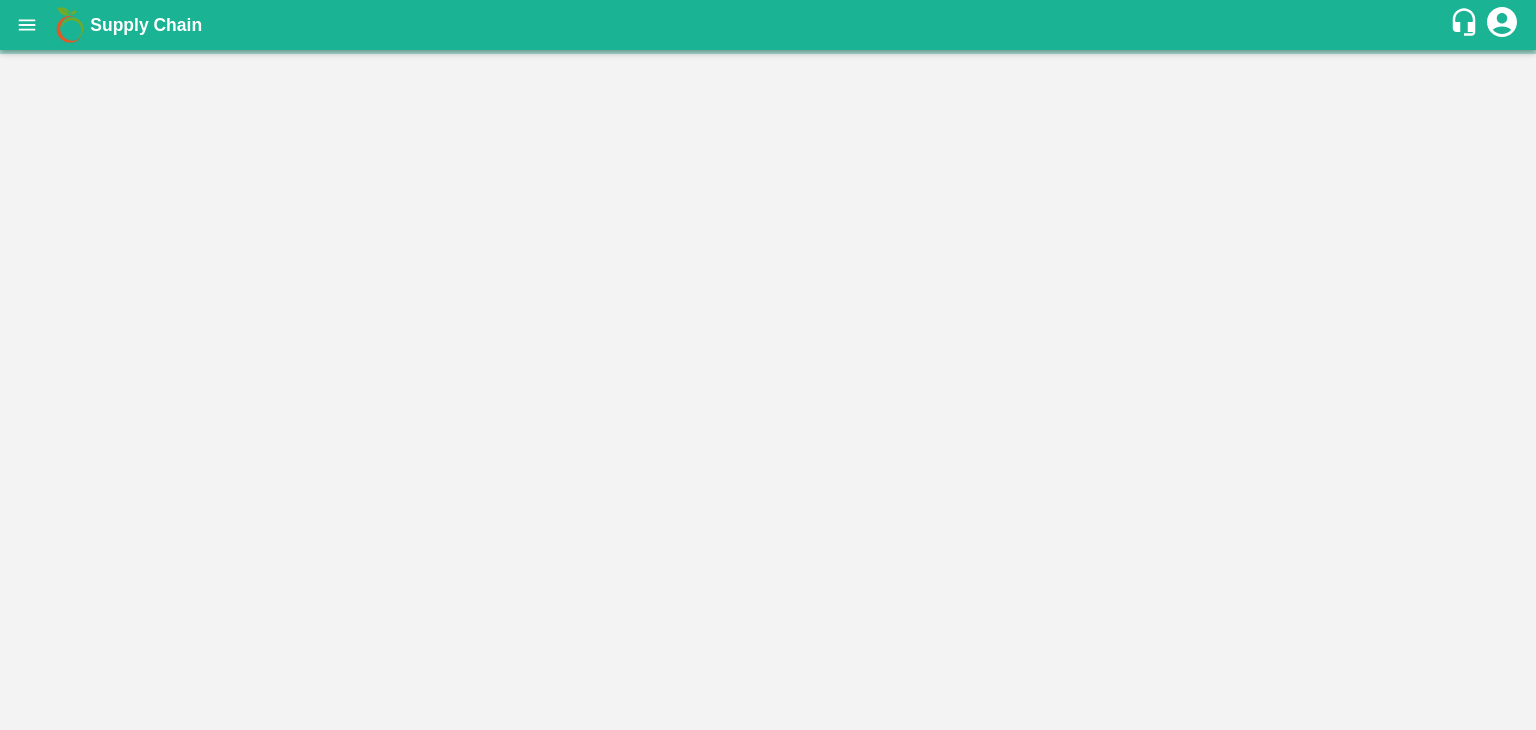 scroll, scrollTop: 0, scrollLeft: 0, axis: both 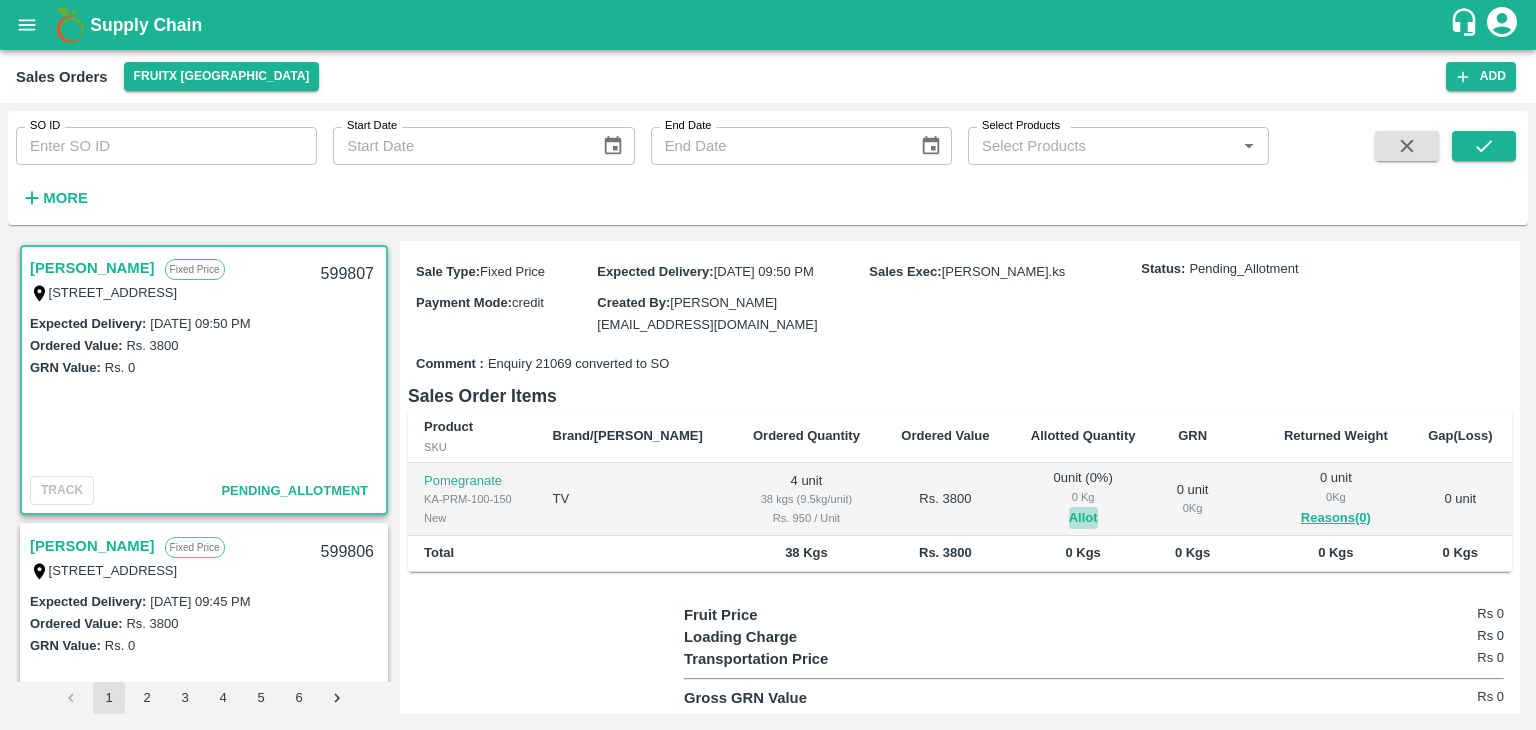 click on "Allot" at bounding box center (1083, 518) 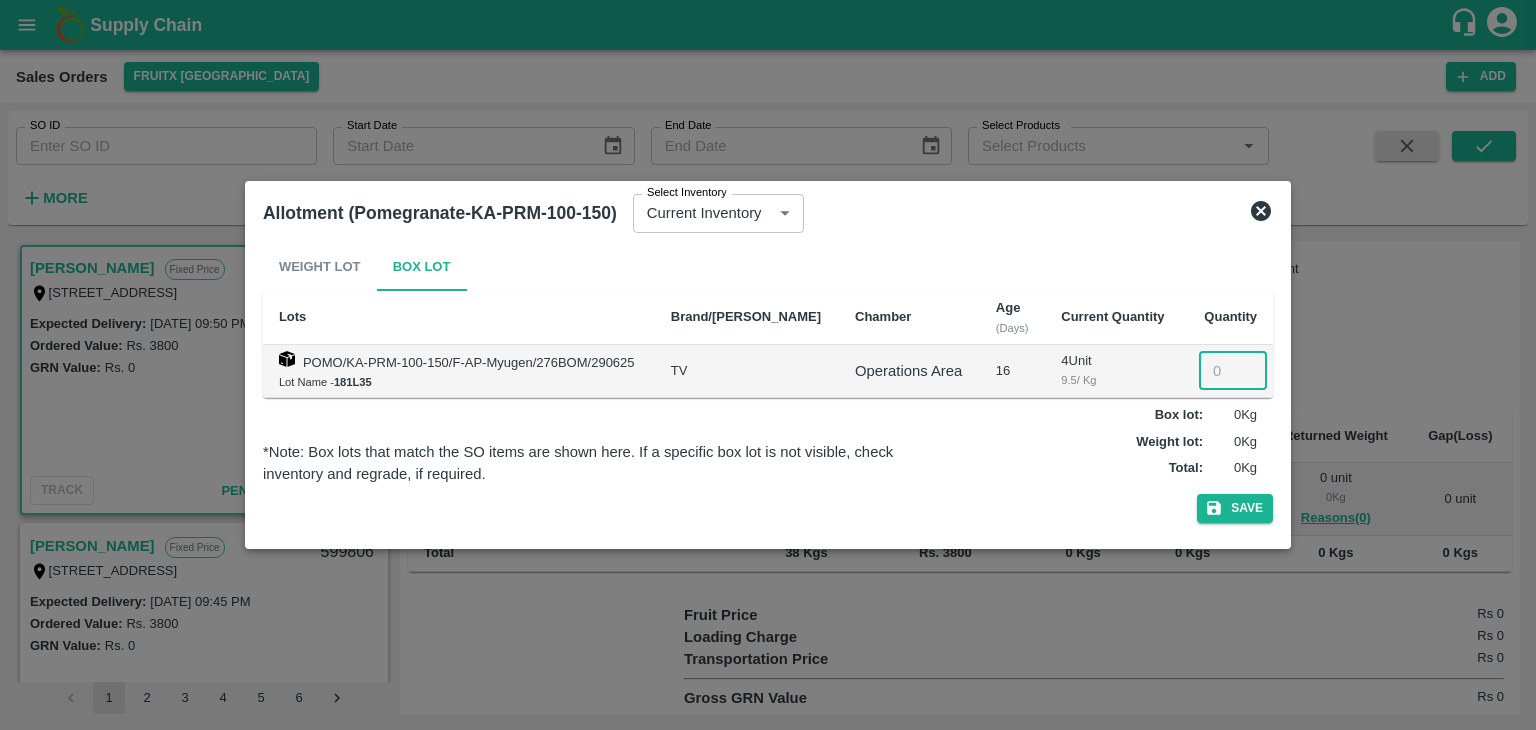 click at bounding box center (1233, 371) 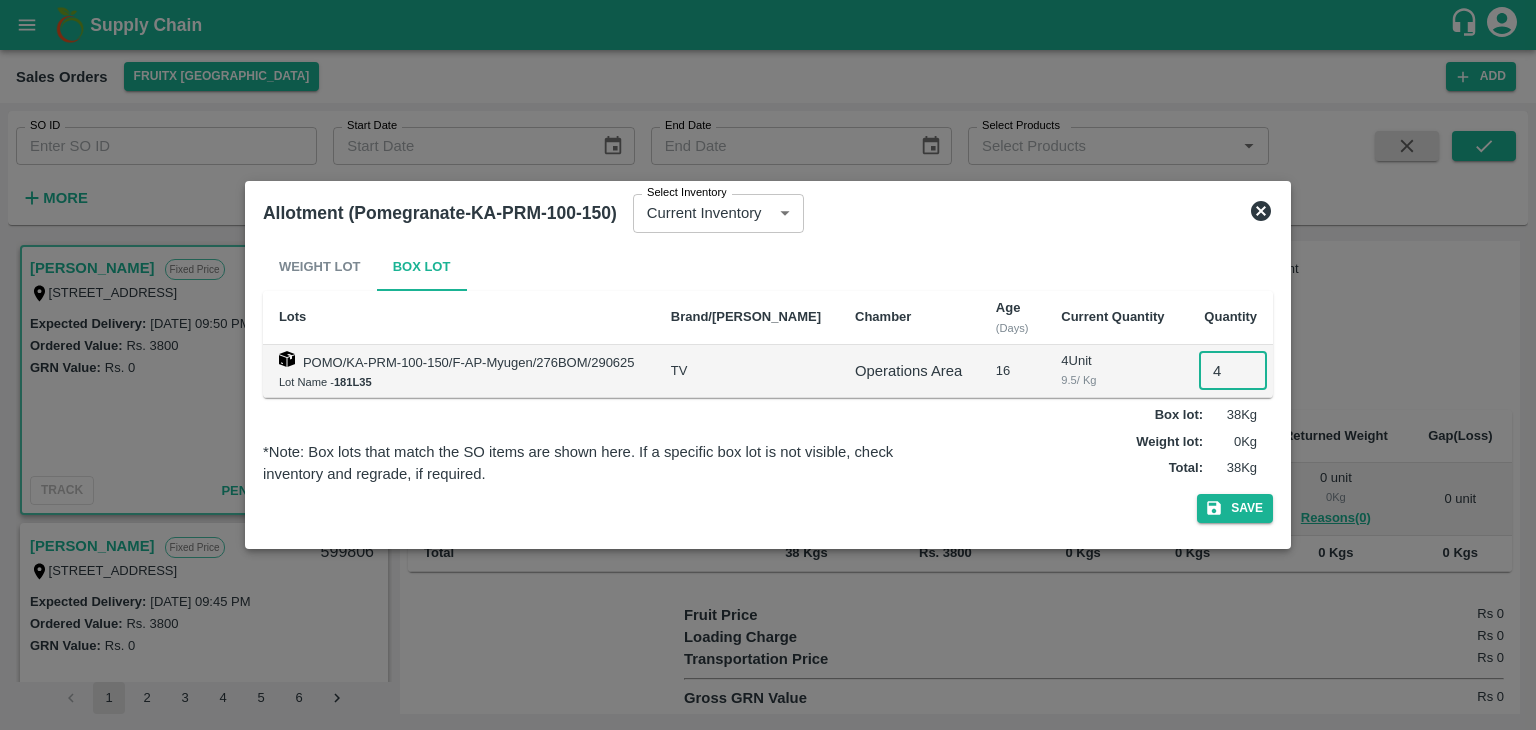 type on "4" 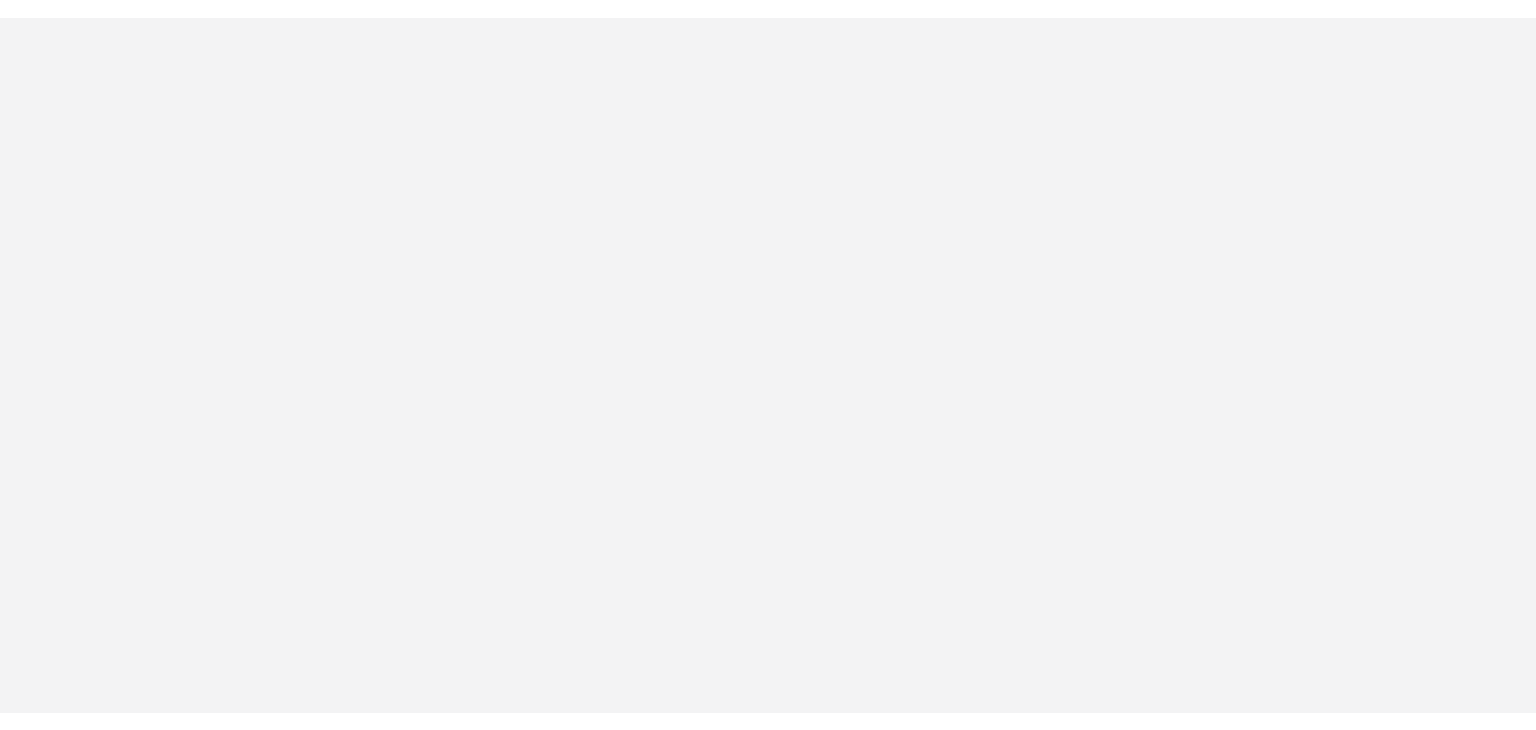 scroll, scrollTop: 0, scrollLeft: 0, axis: both 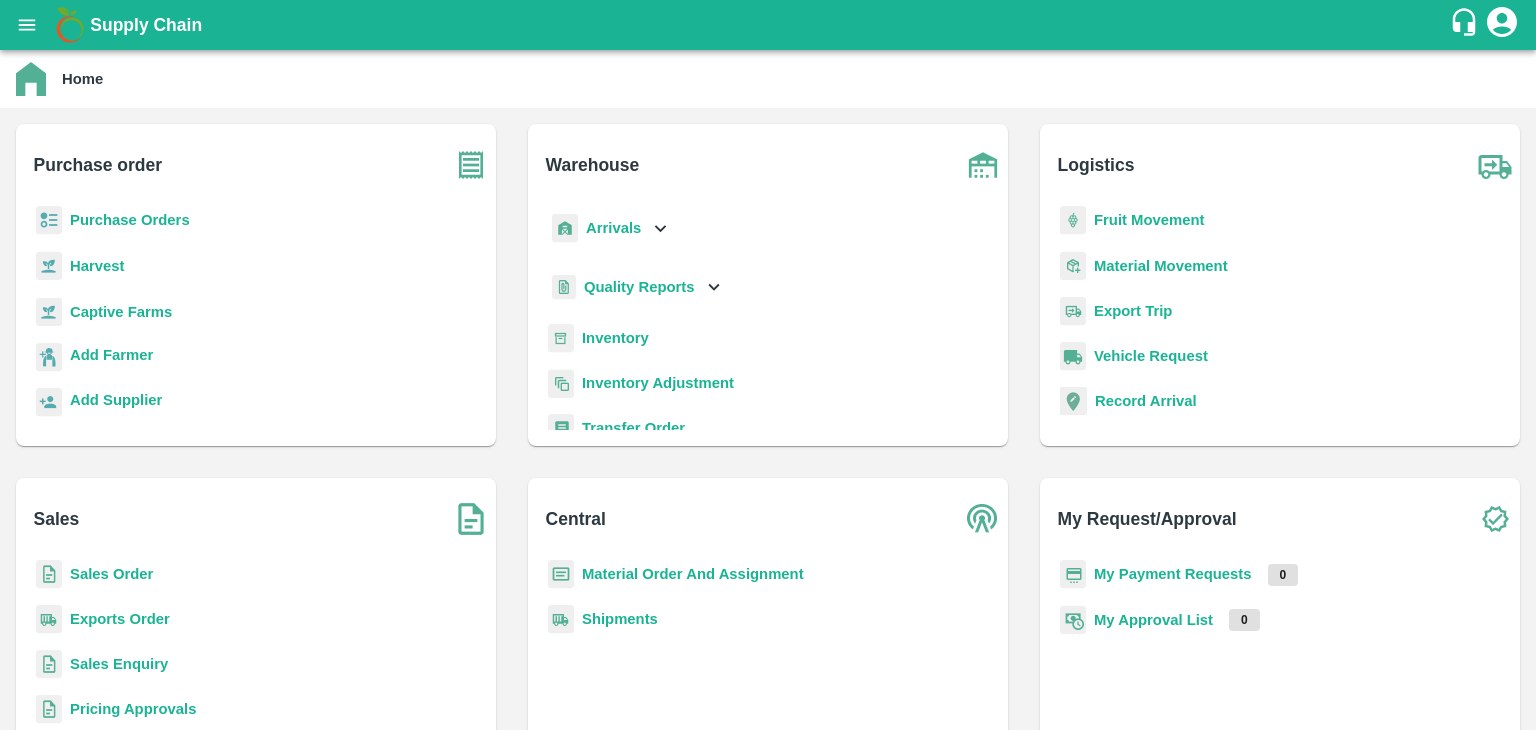 drag, startPoint x: 121, startPoint y: 583, endPoint x: 121, endPoint y: 568, distance: 15 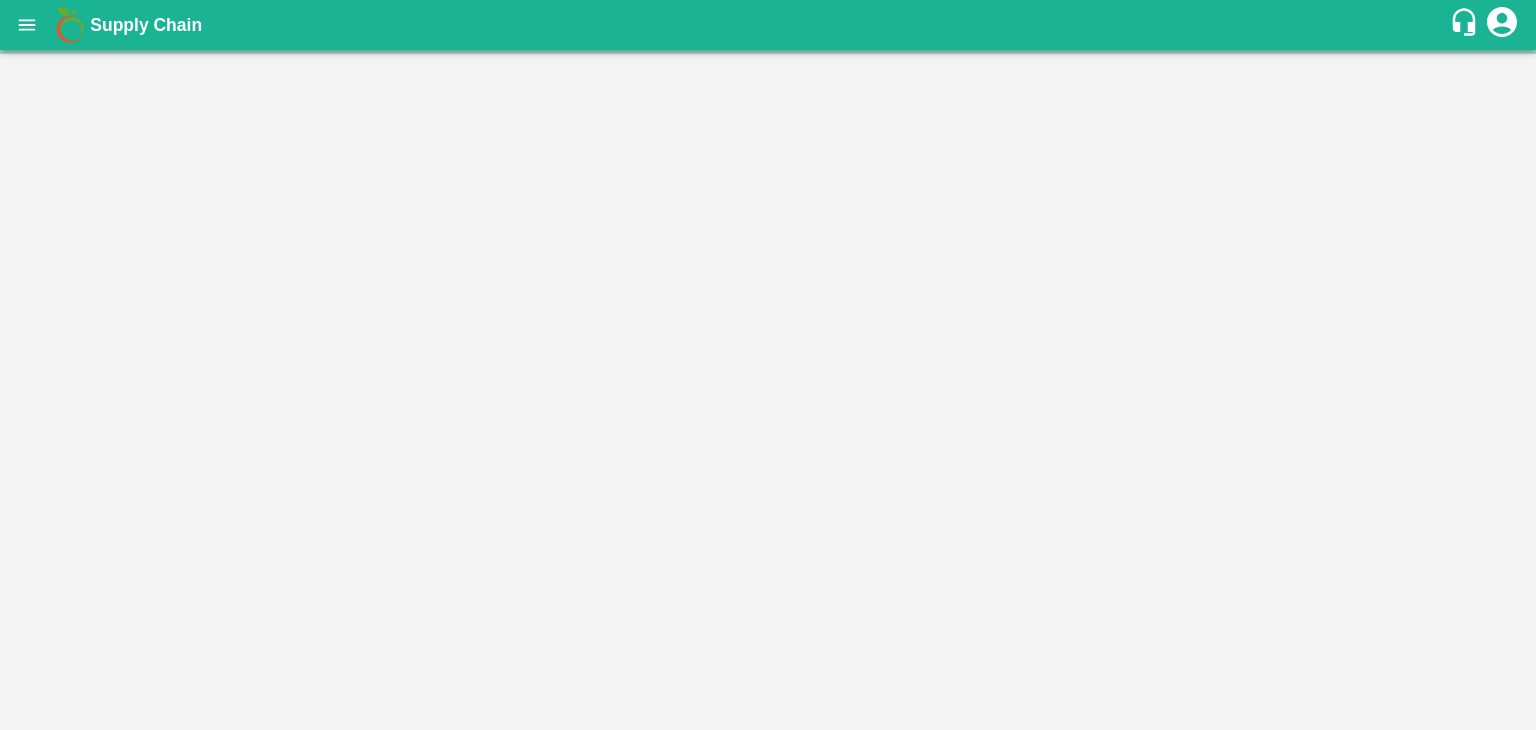 scroll, scrollTop: 0, scrollLeft: 0, axis: both 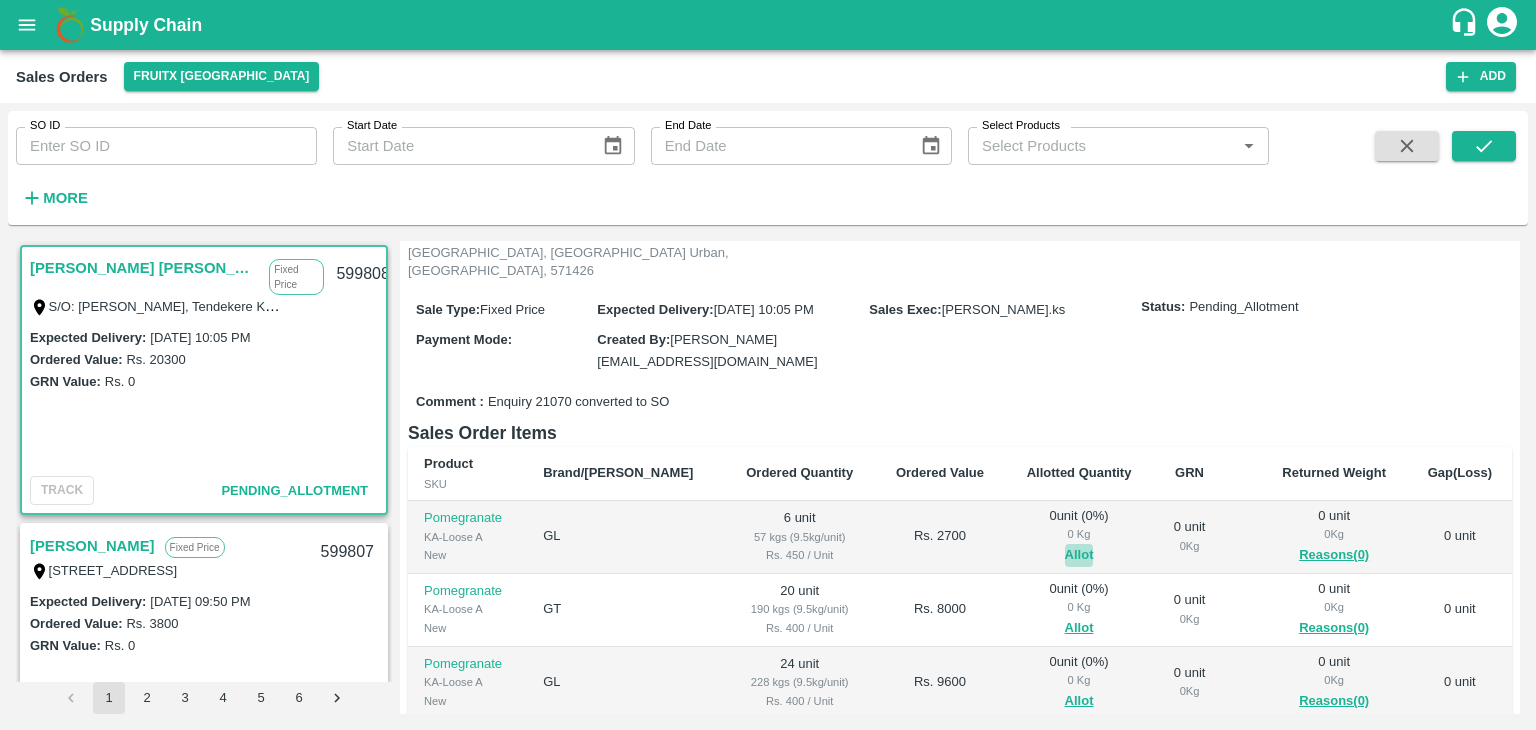 click on "Allot" at bounding box center (1079, 555) 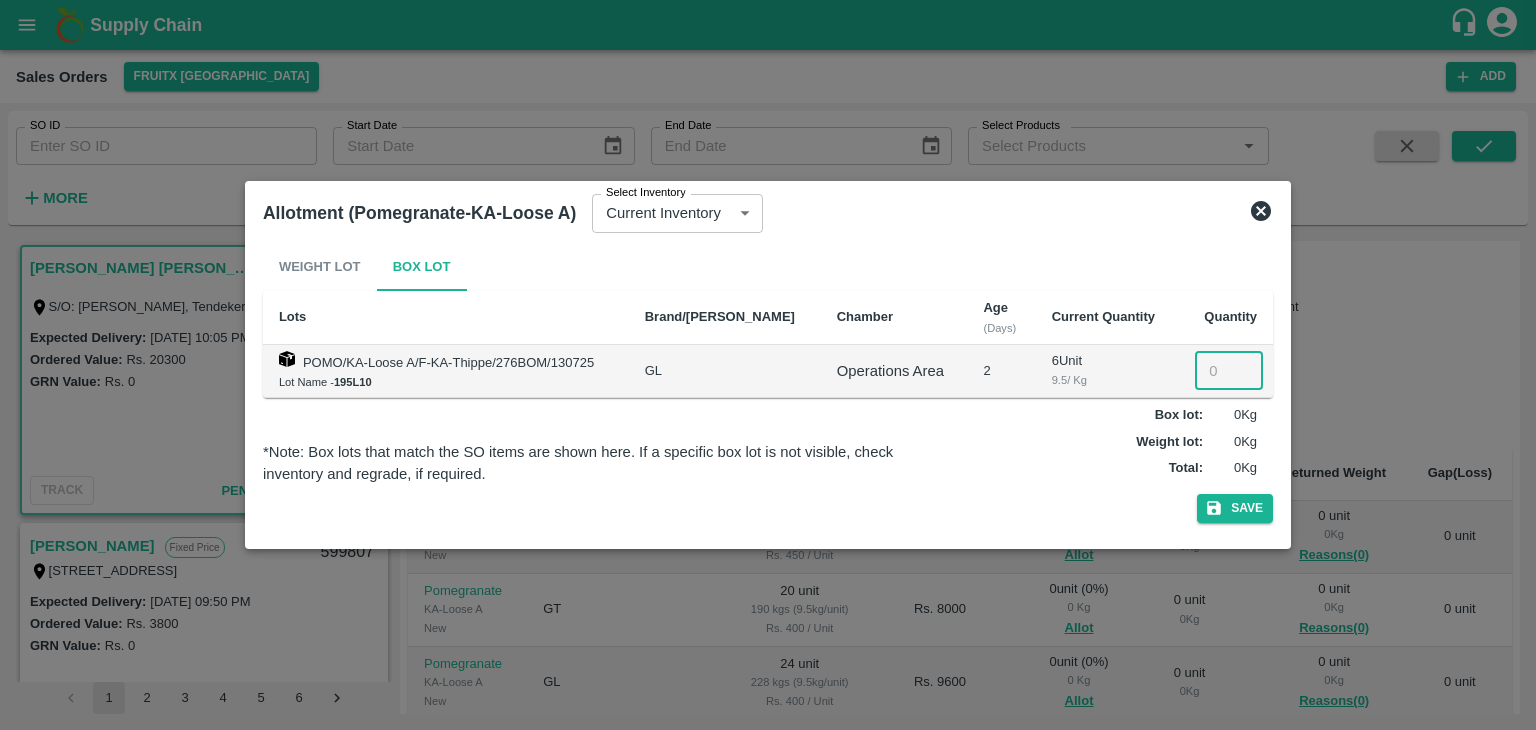 click at bounding box center (1229, 371) 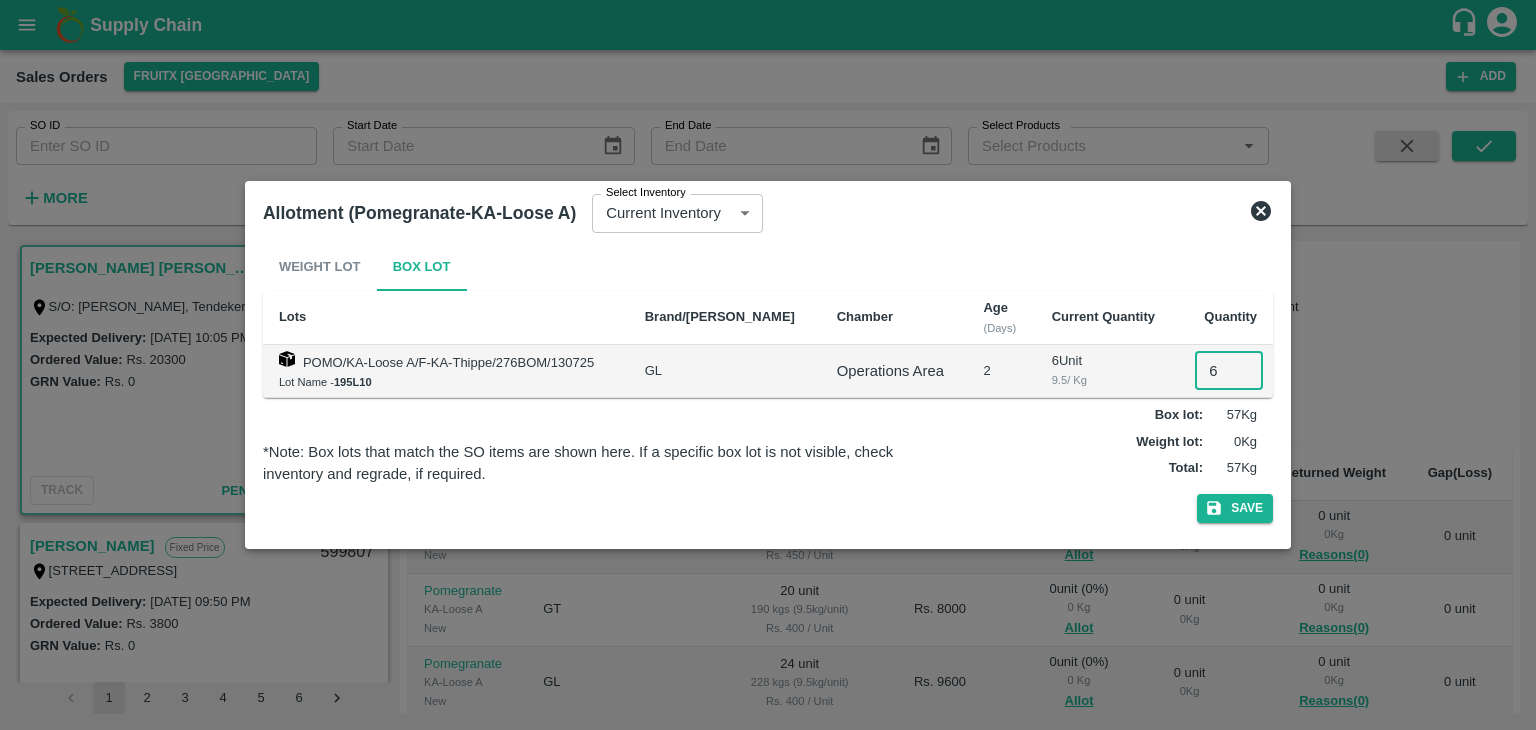 type on "6" 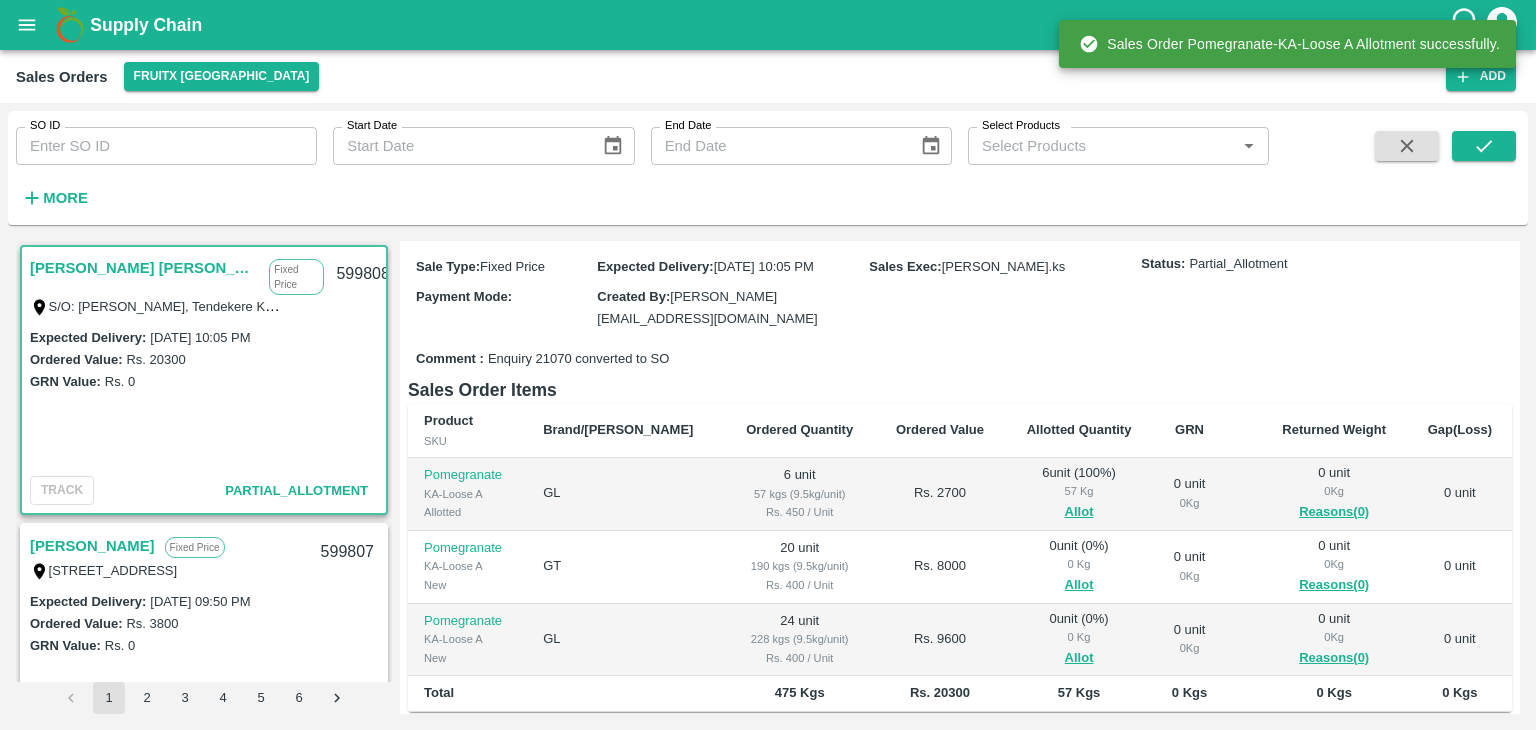 scroll, scrollTop: 246, scrollLeft: 0, axis: vertical 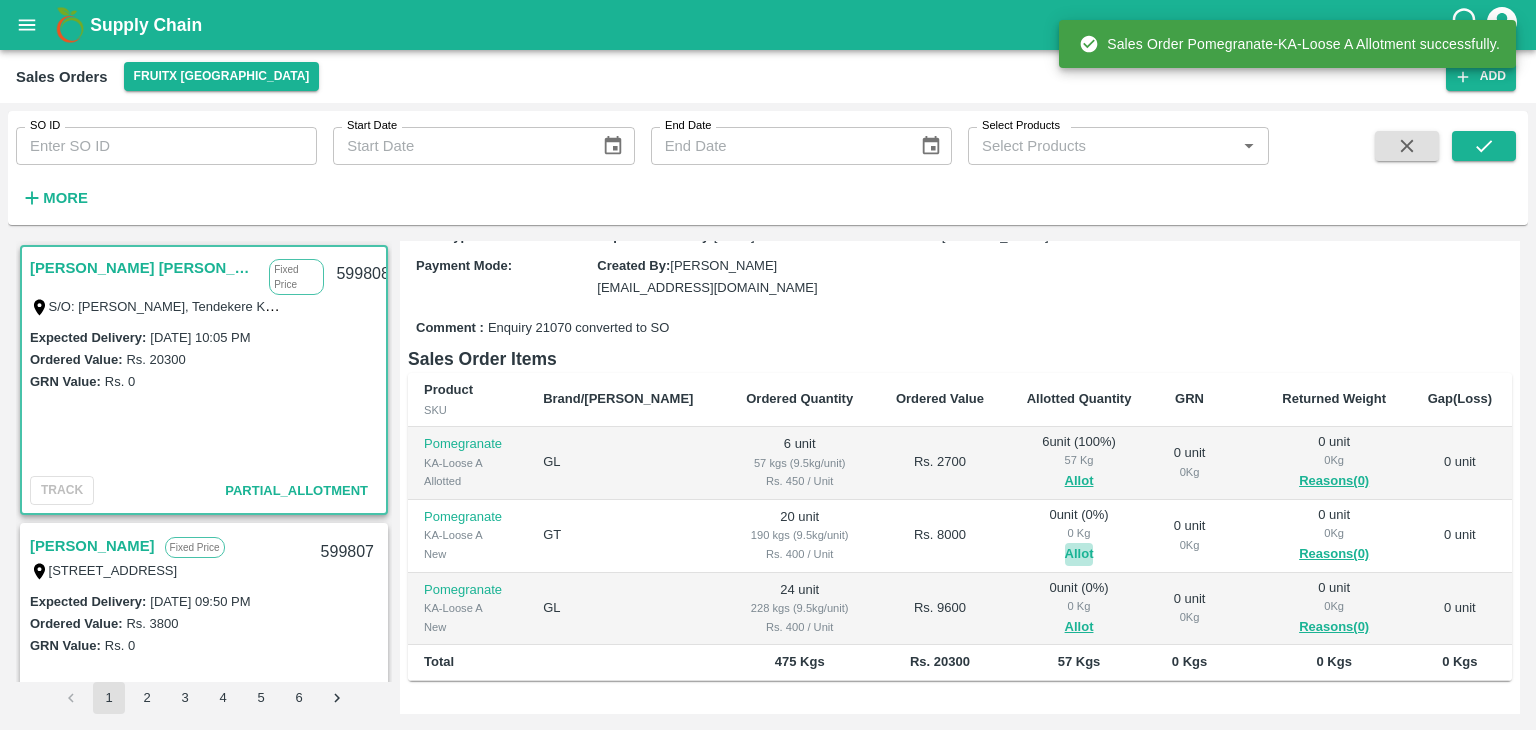 click on "Allot" at bounding box center [1079, 554] 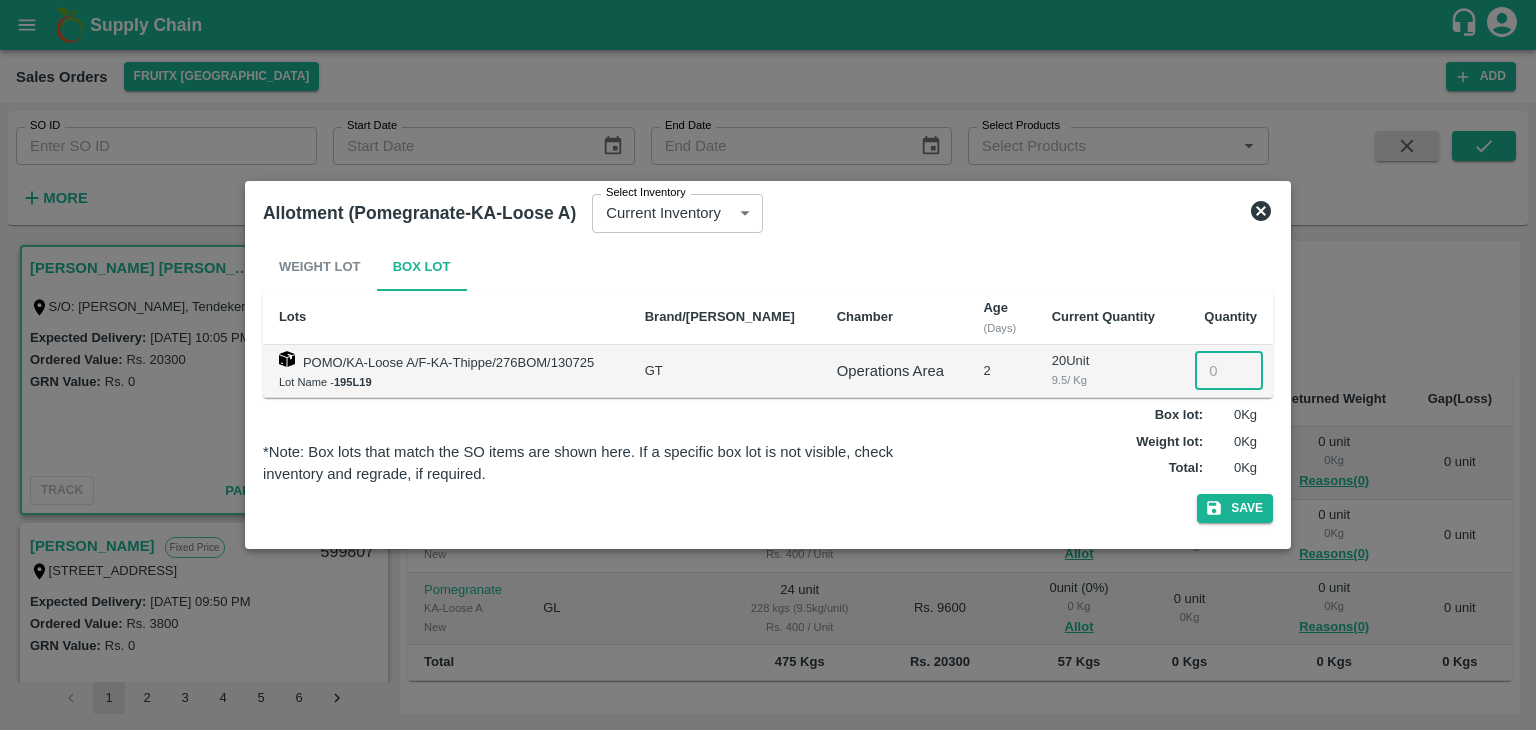 click at bounding box center (1229, 371) 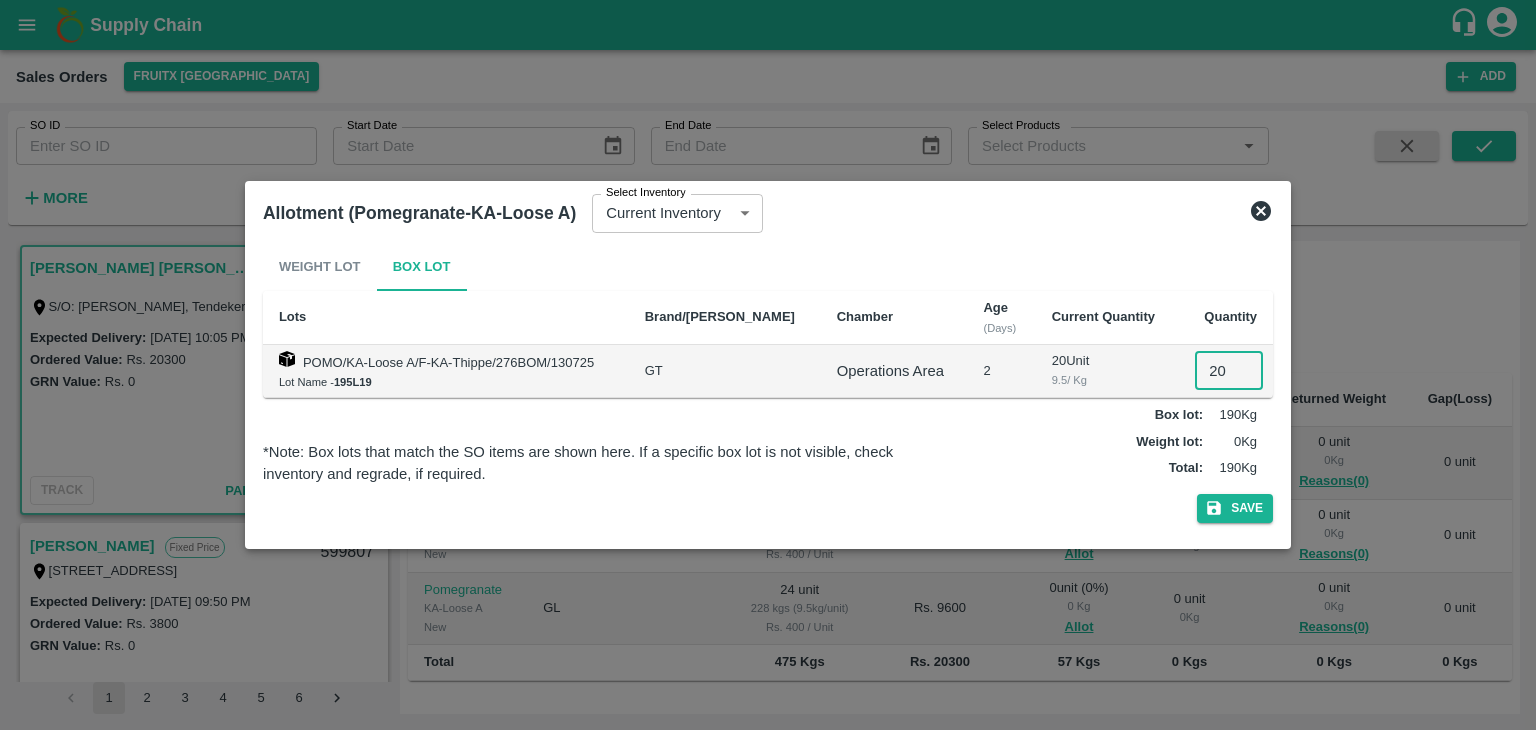type on "20" 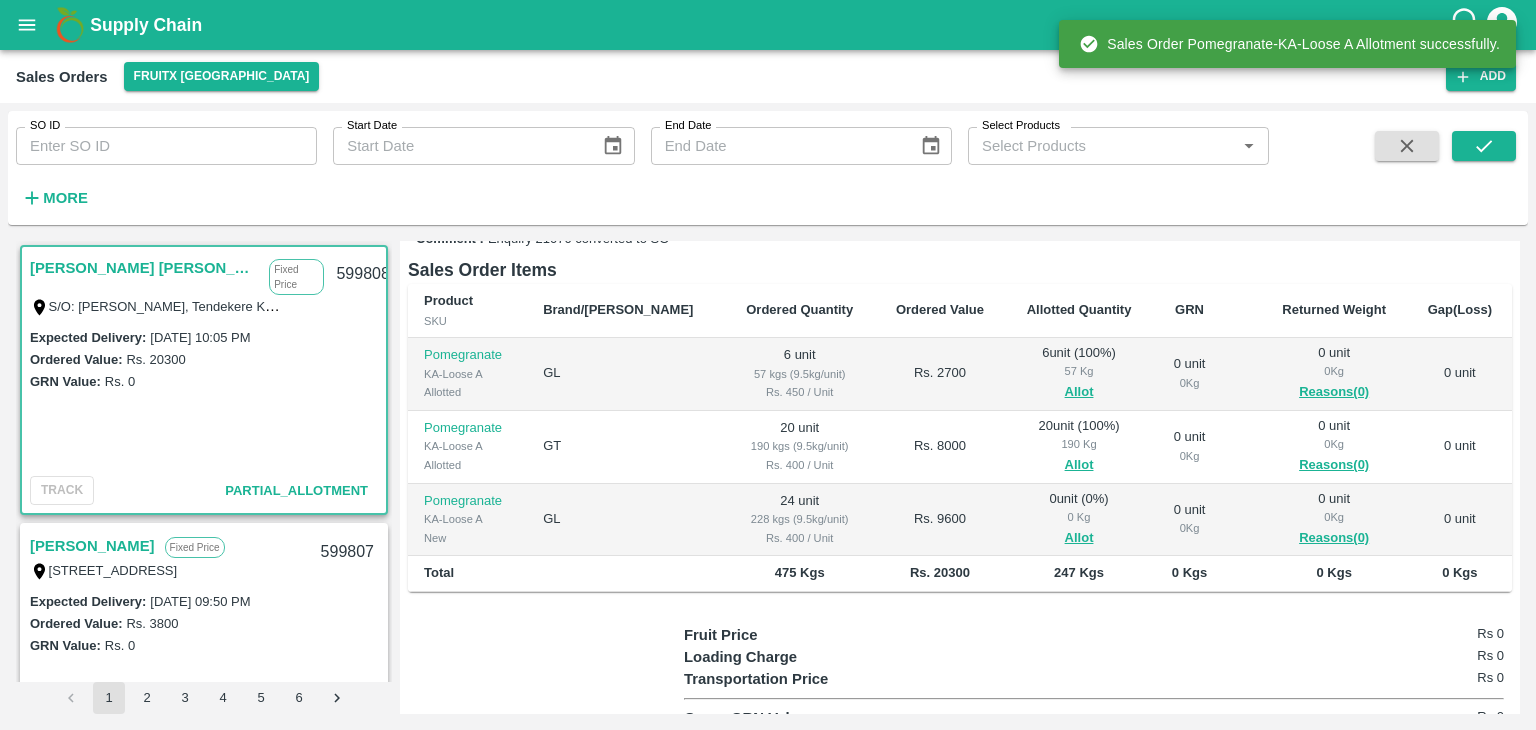 scroll, scrollTop: 336, scrollLeft: 0, axis: vertical 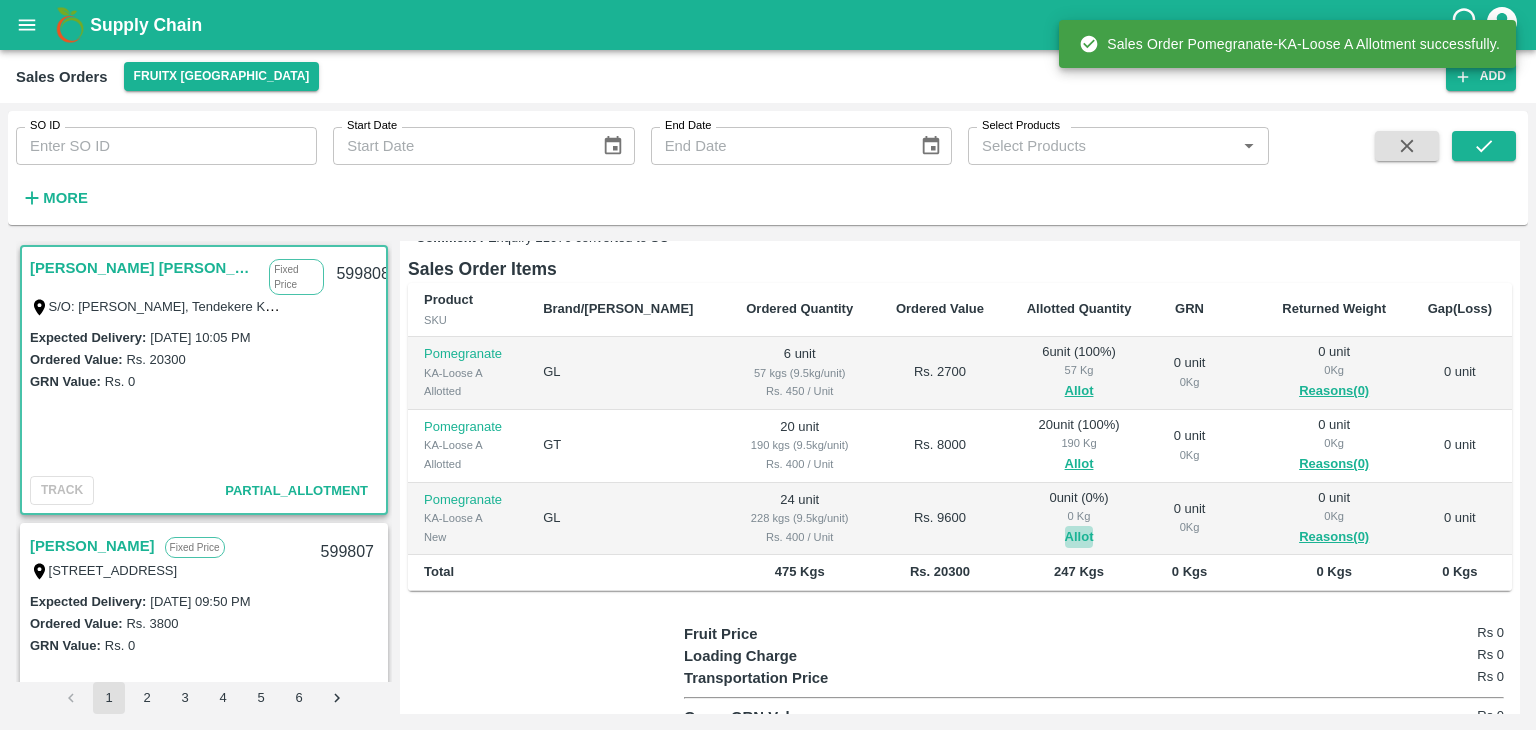 click on "Allot" at bounding box center [1079, 537] 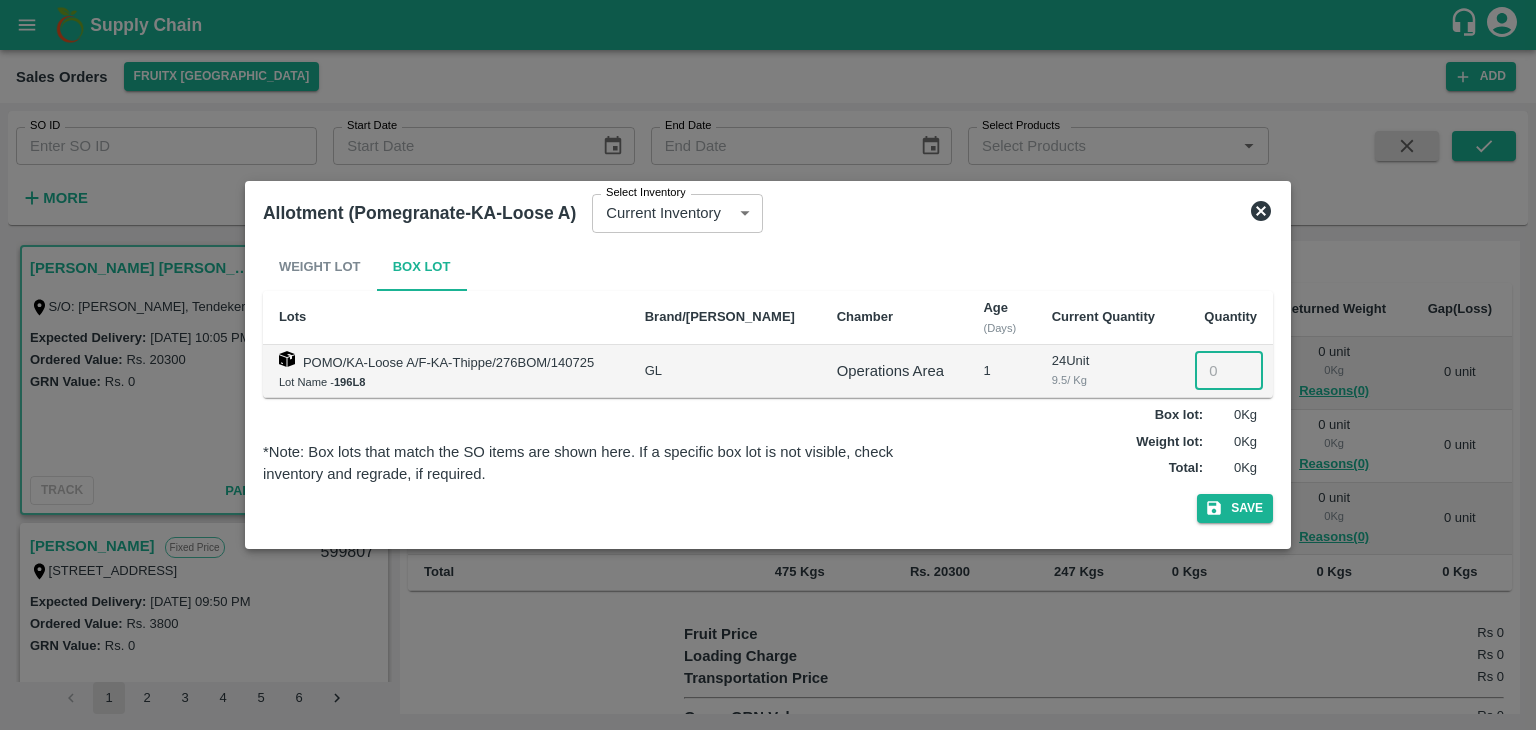 click at bounding box center [1229, 371] 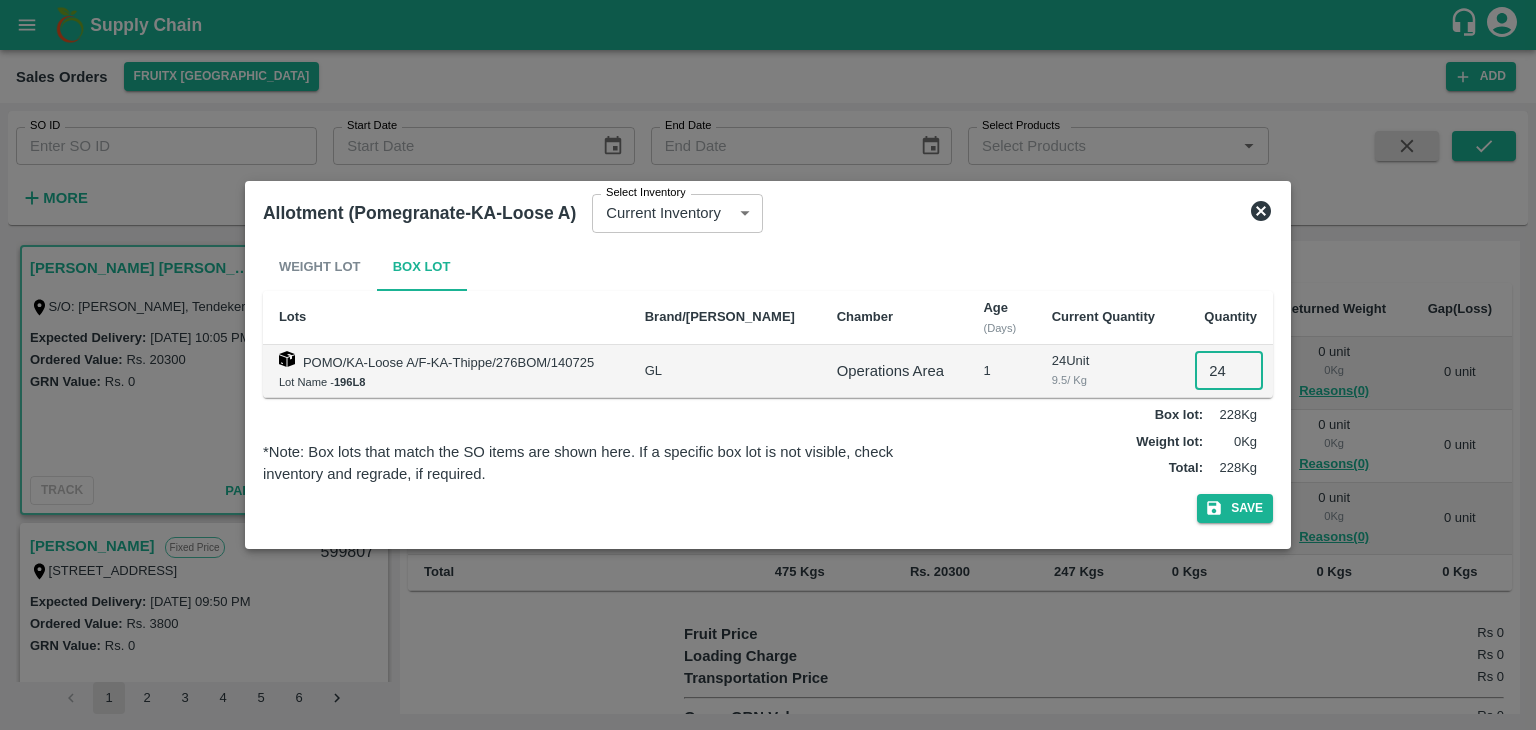 type on "24" 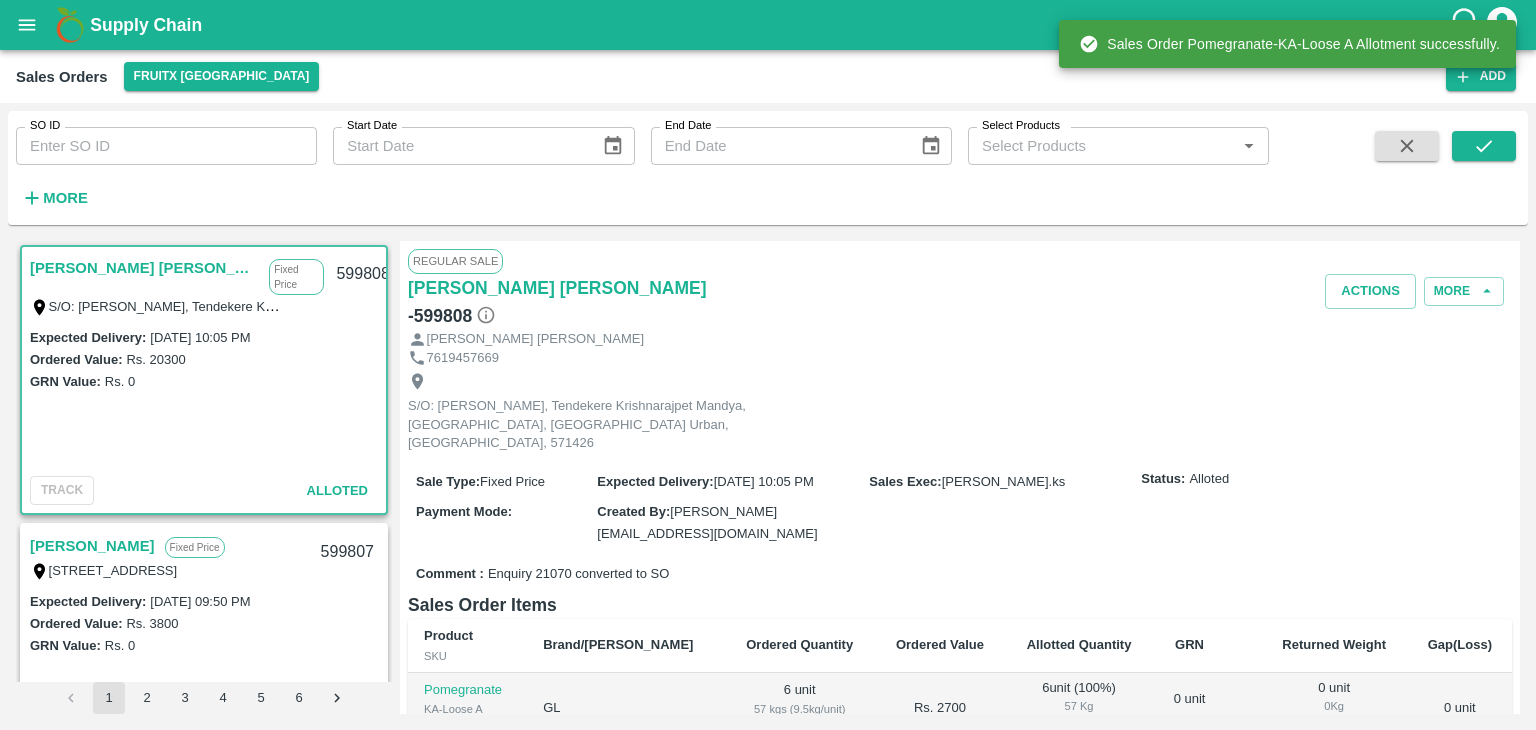 click on "599808" at bounding box center (362, 274) 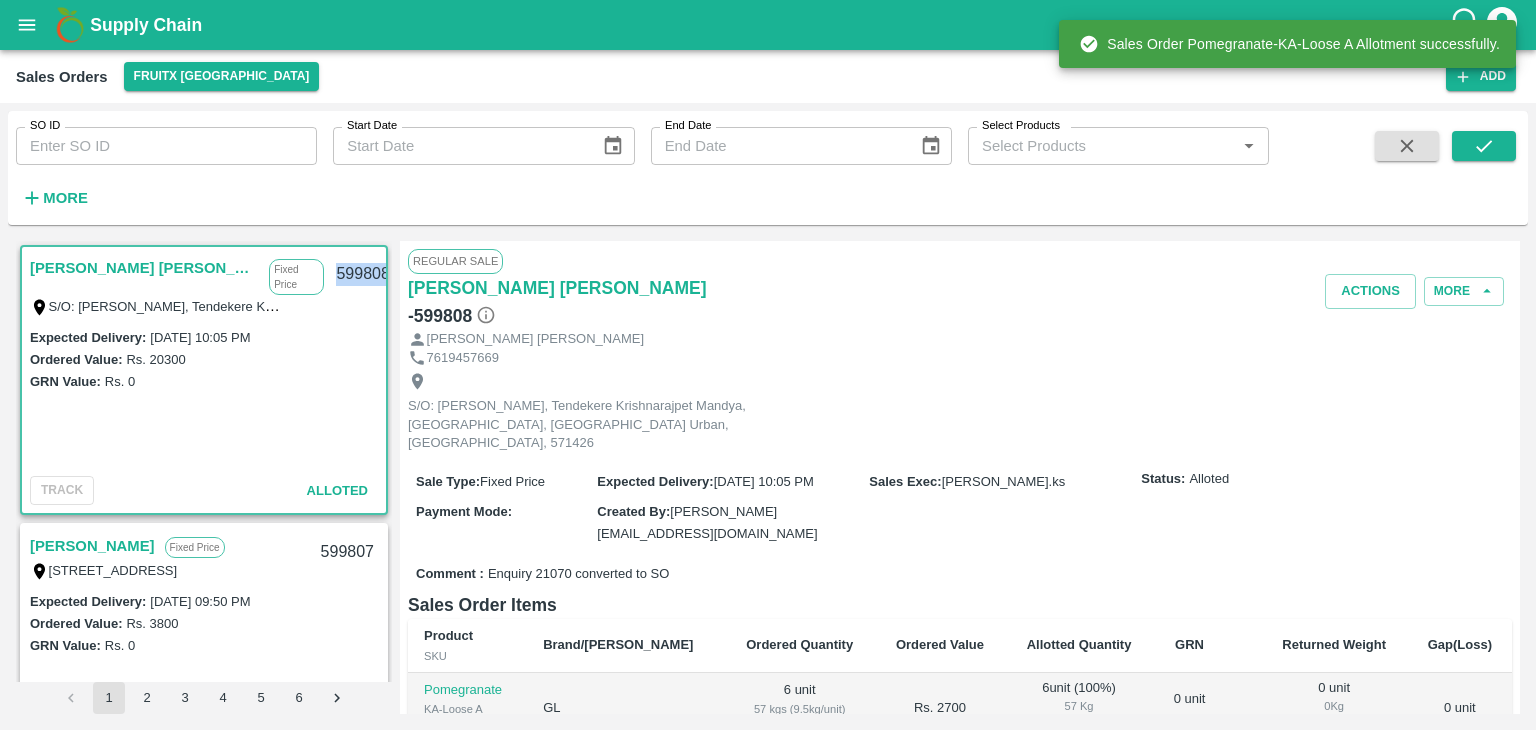 click on "599808" at bounding box center [362, 274] 